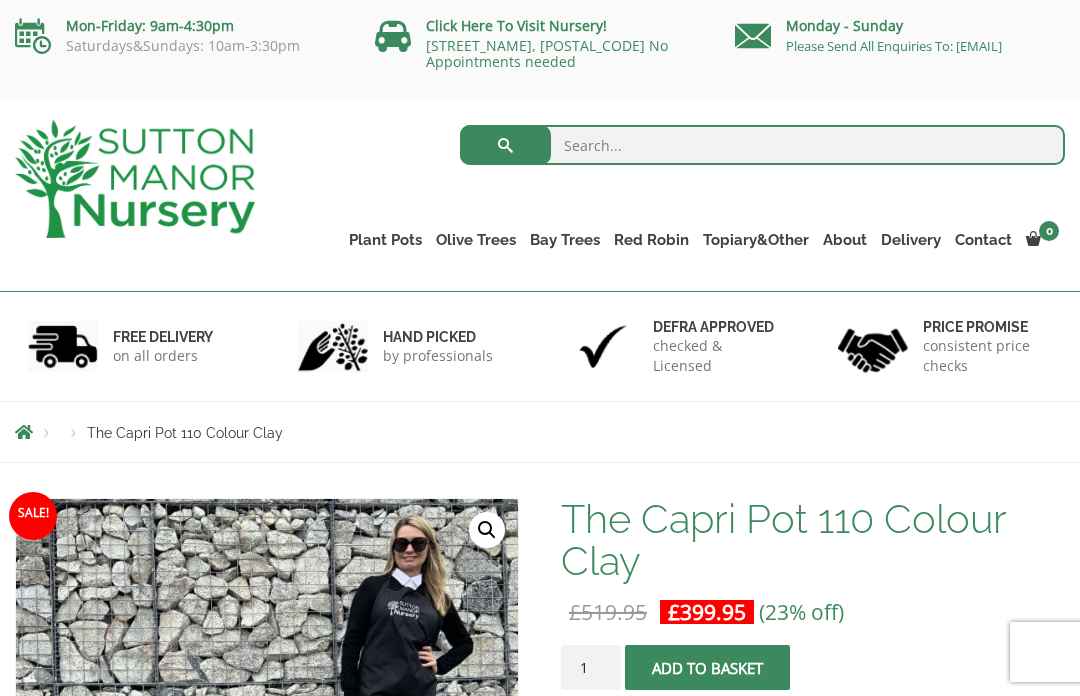scroll, scrollTop: 0, scrollLeft: 0, axis: both 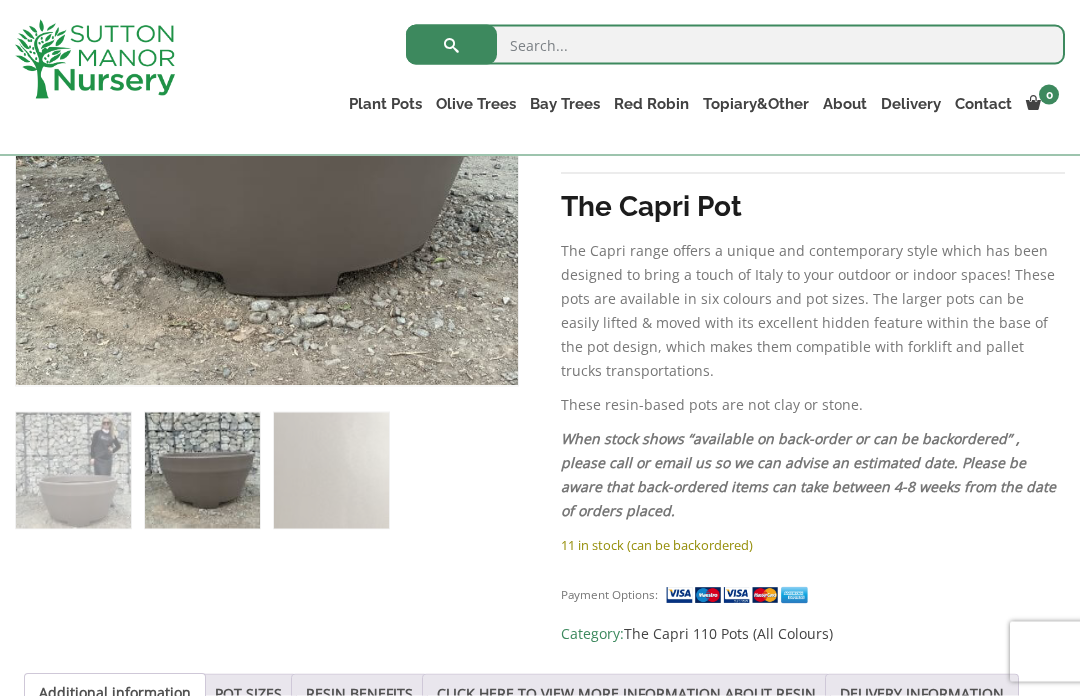 click on "Payment Options:
Category:  The Capri 110 Pots (All Colours)" at bounding box center (813, 606) 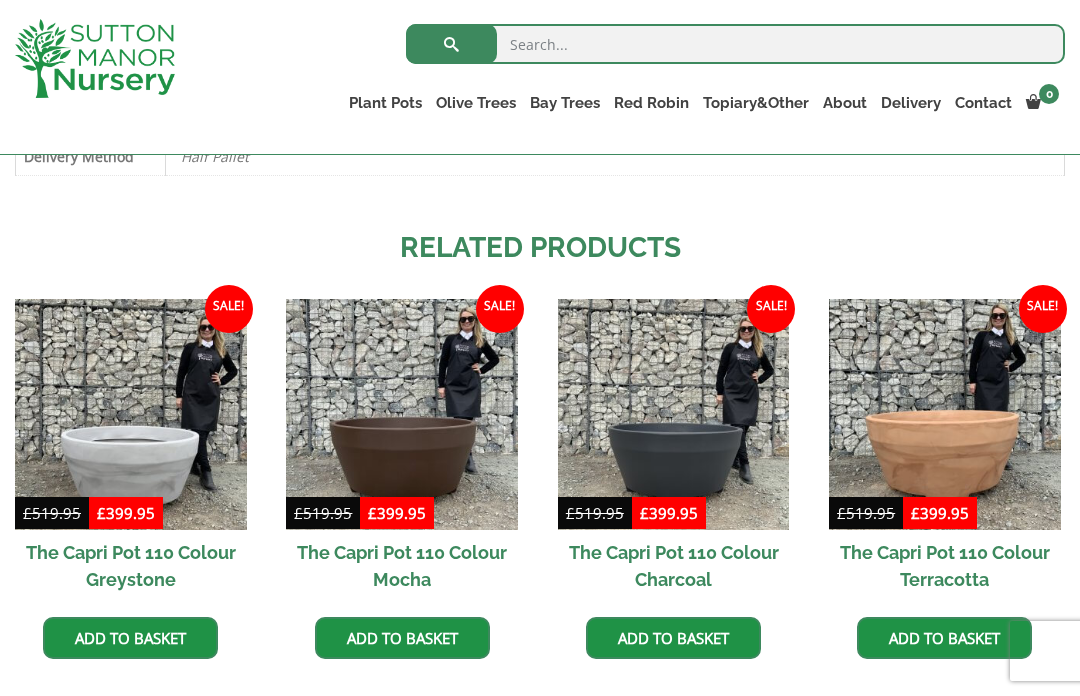 scroll, scrollTop: 1179, scrollLeft: 0, axis: vertical 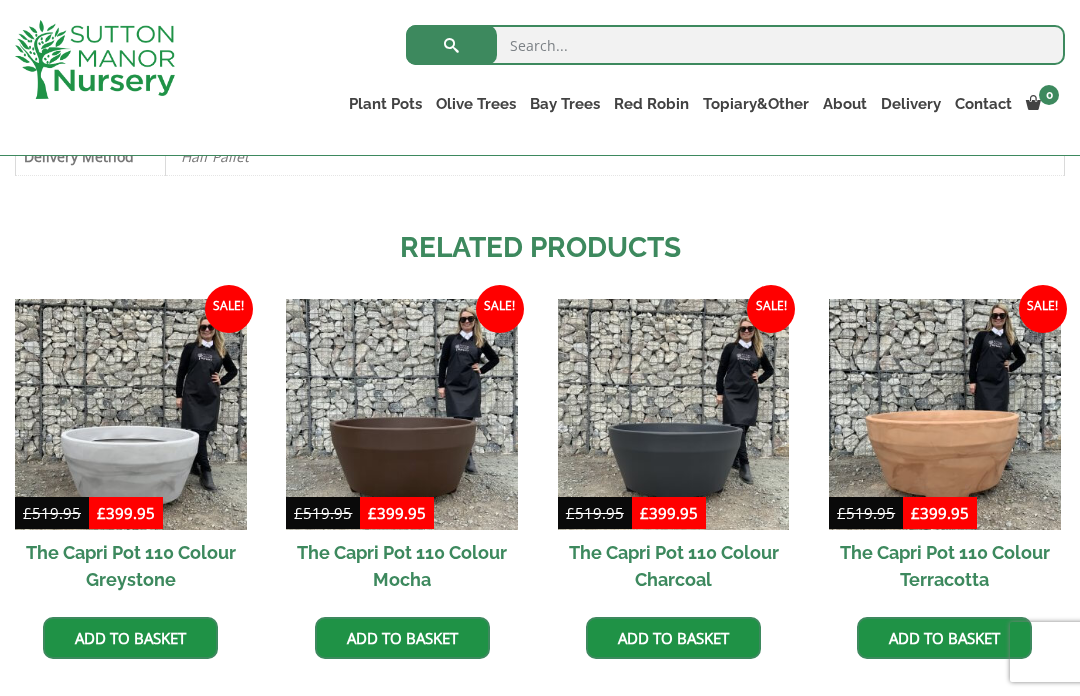click at bounding box center [402, 415] 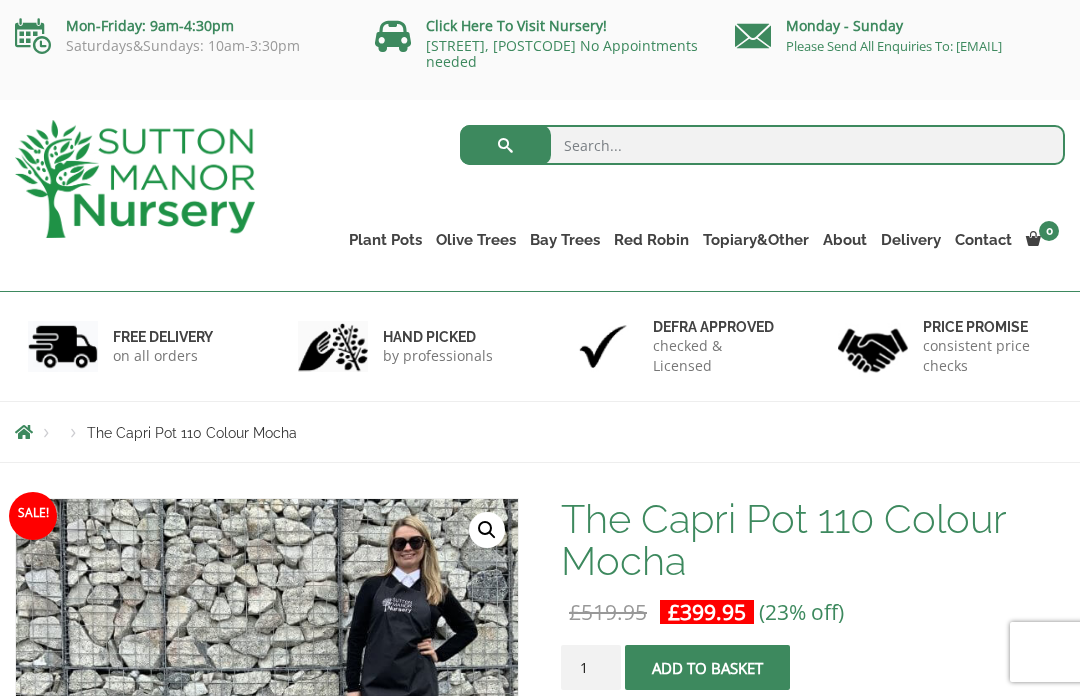 scroll, scrollTop: 0, scrollLeft: 0, axis: both 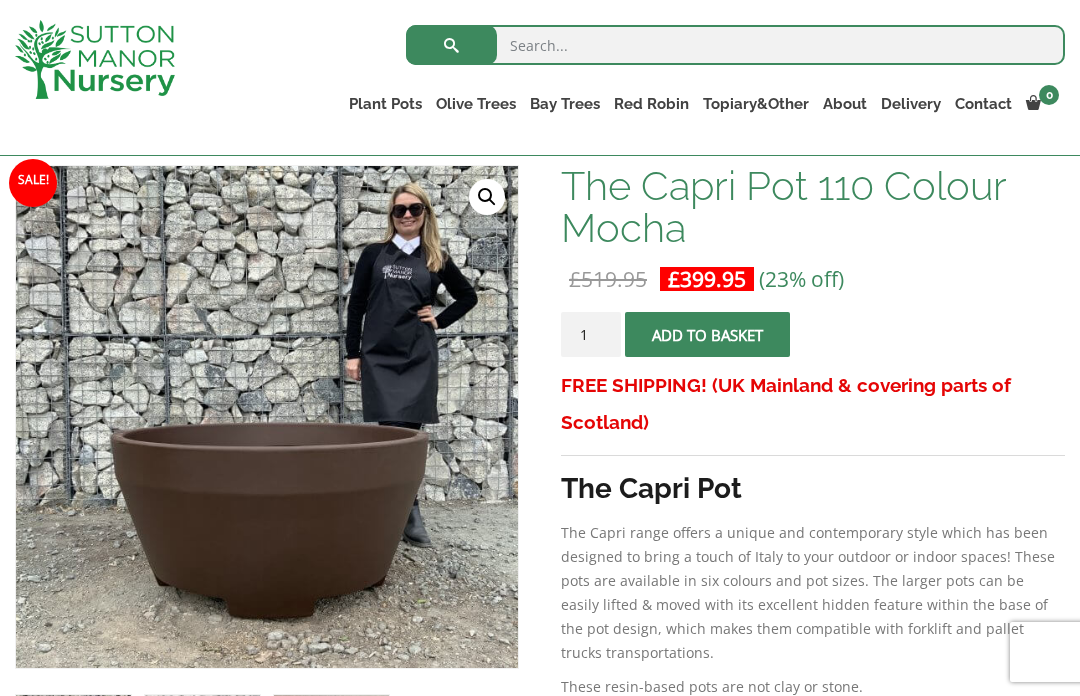click at bounding box center [516, 666] 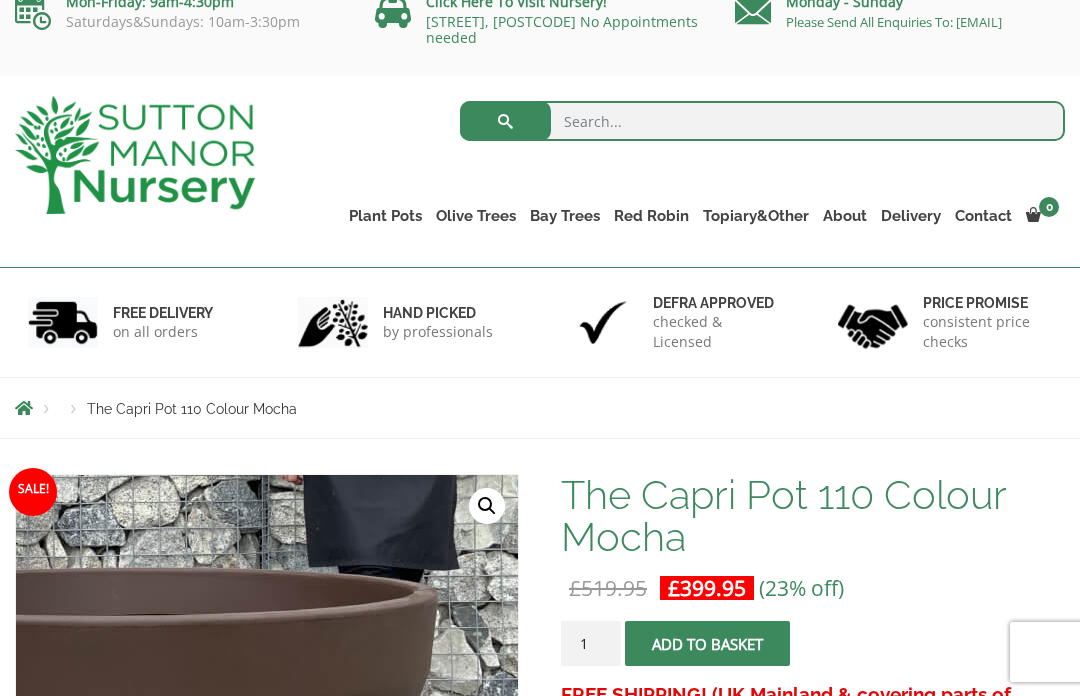 scroll, scrollTop: 0, scrollLeft: 0, axis: both 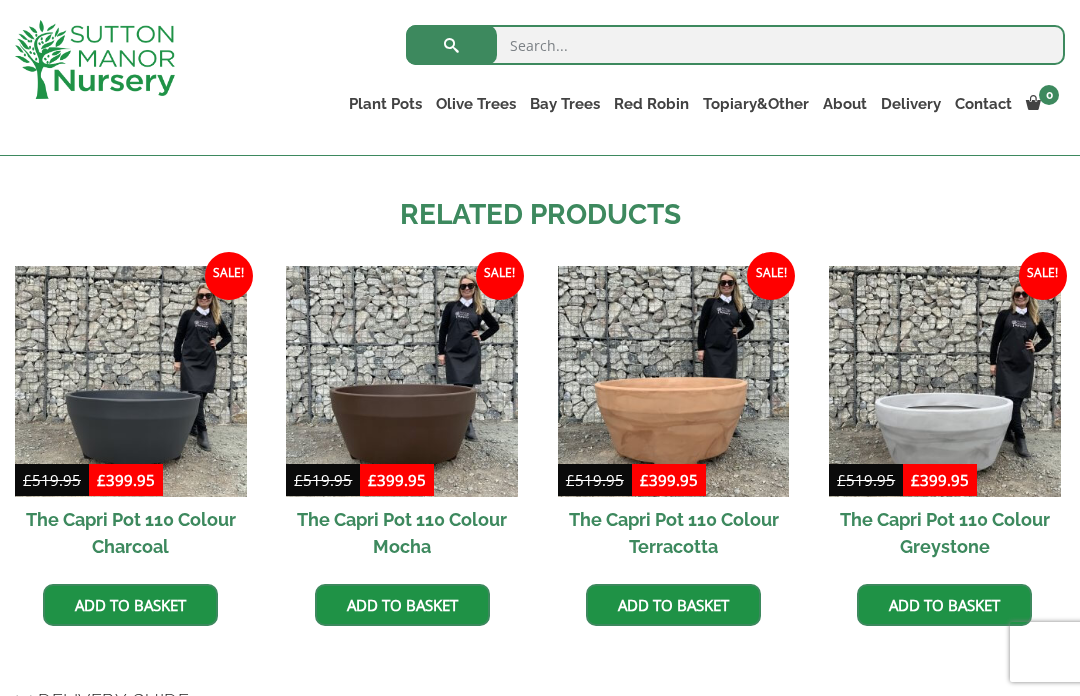 click at bounding box center [945, 382] 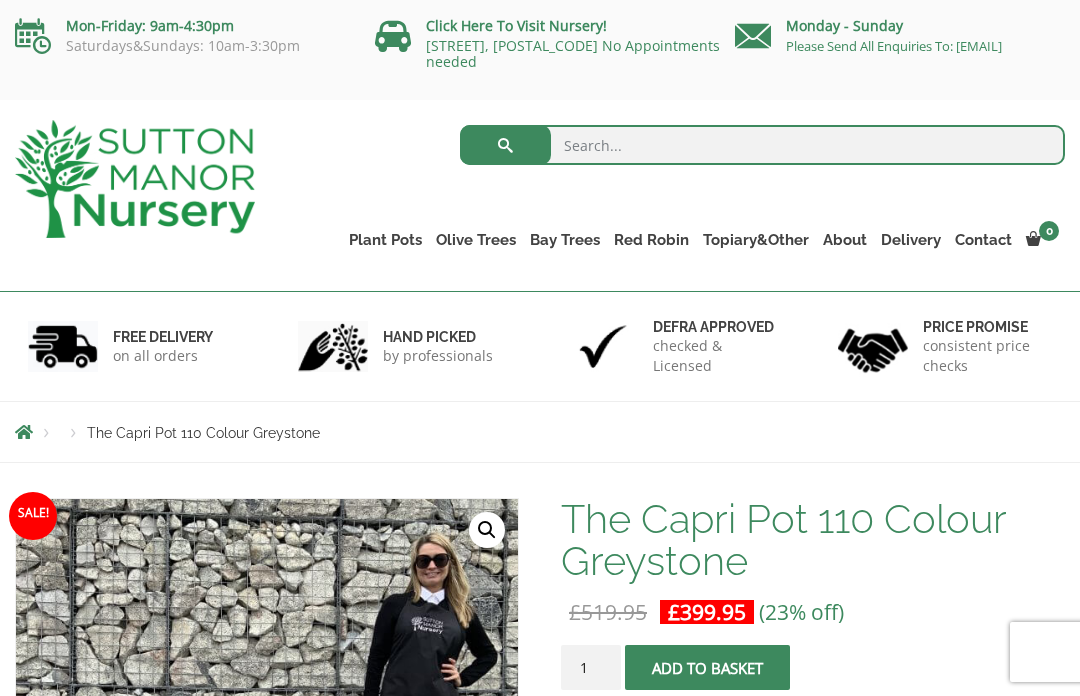 scroll, scrollTop: 0, scrollLeft: 0, axis: both 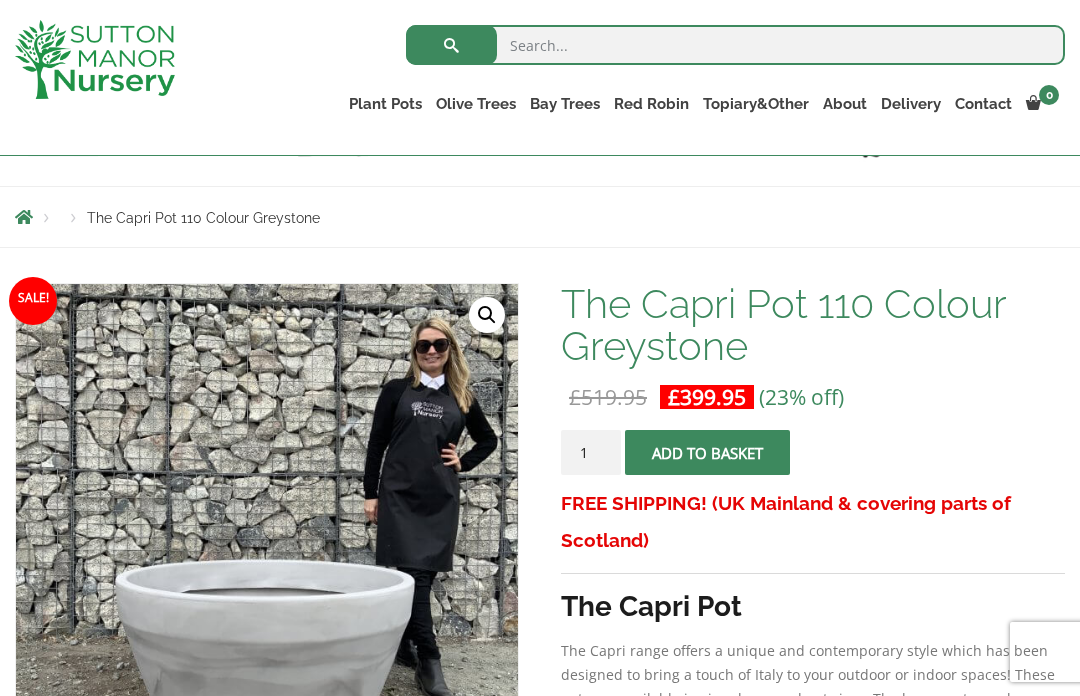 click on "Add to basket" at bounding box center (707, 452) 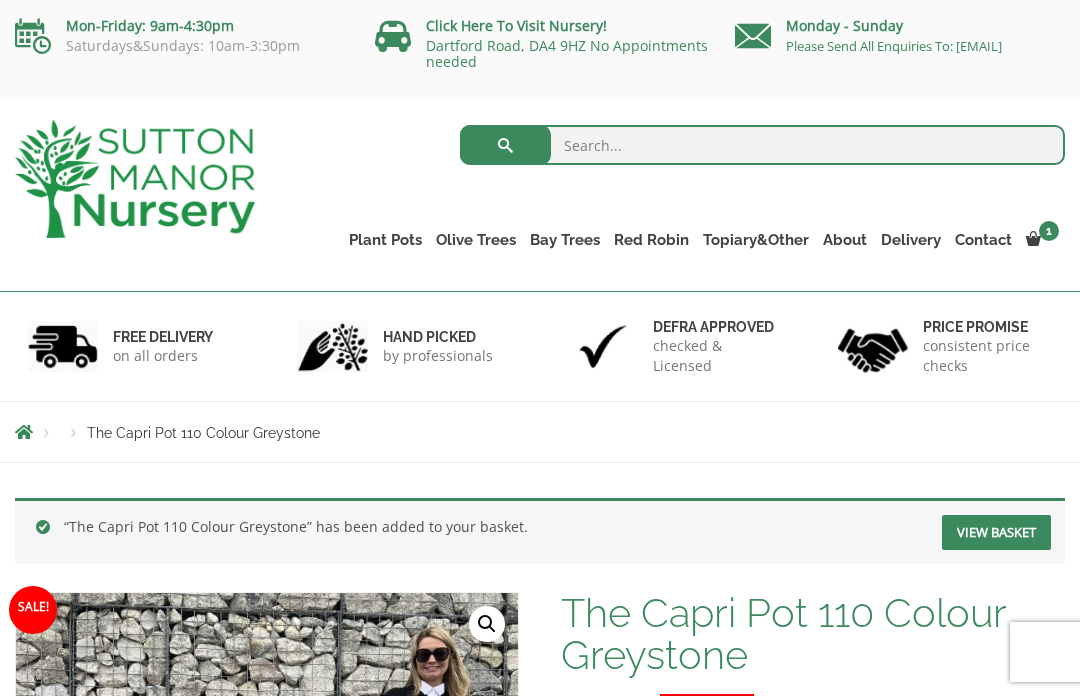 scroll, scrollTop: 0, scrollLeft: 0, axis: both 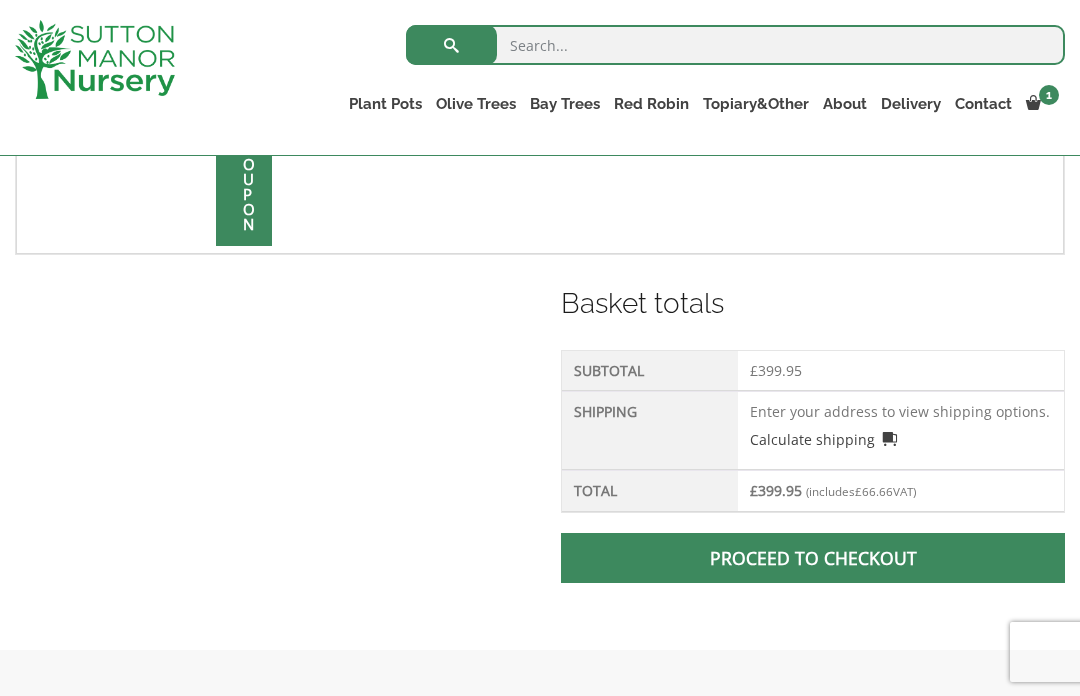 click at bounding box center (813, 558) 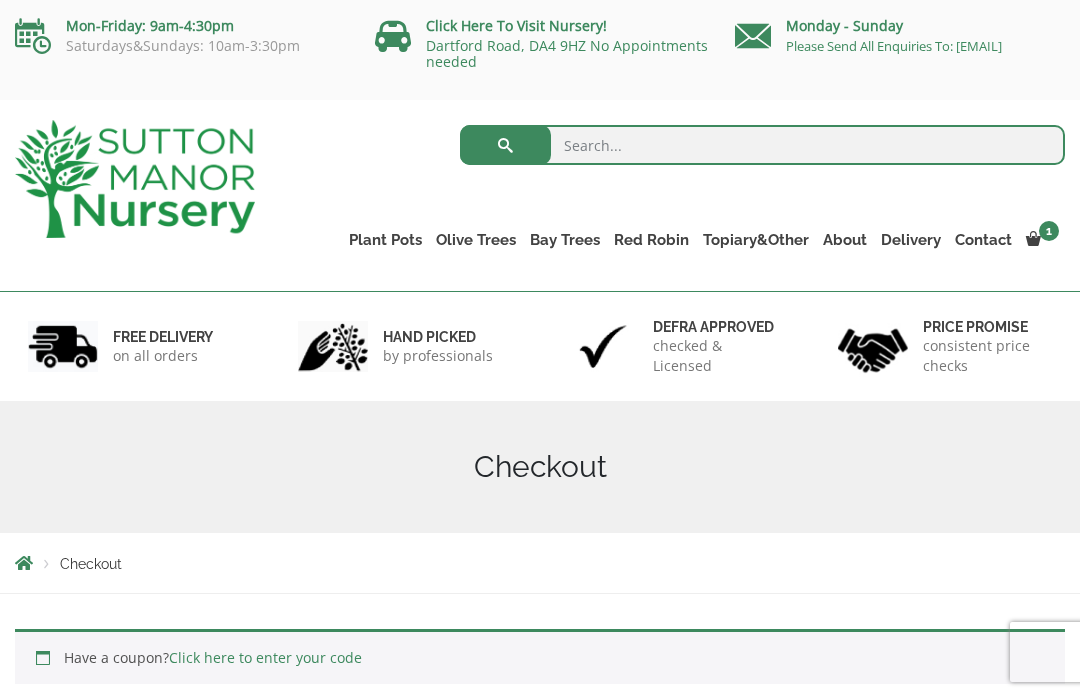 scroll, scrollTop: 0, scrollLeft: 0, axis: both 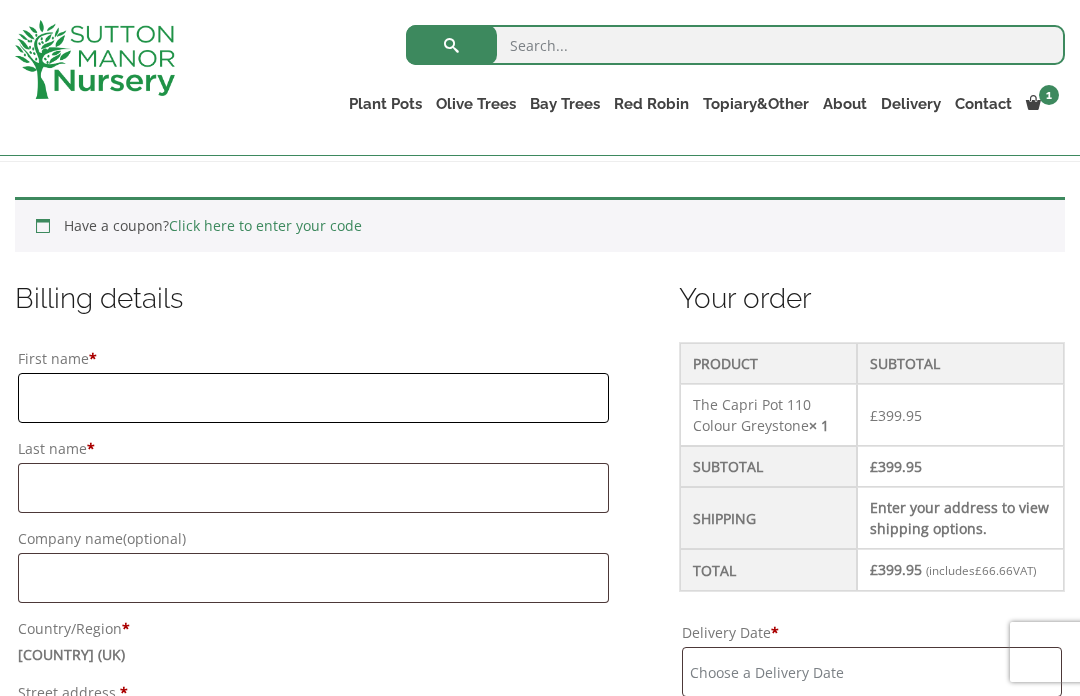 click on "First name  *" at bounding box center (313, 398) 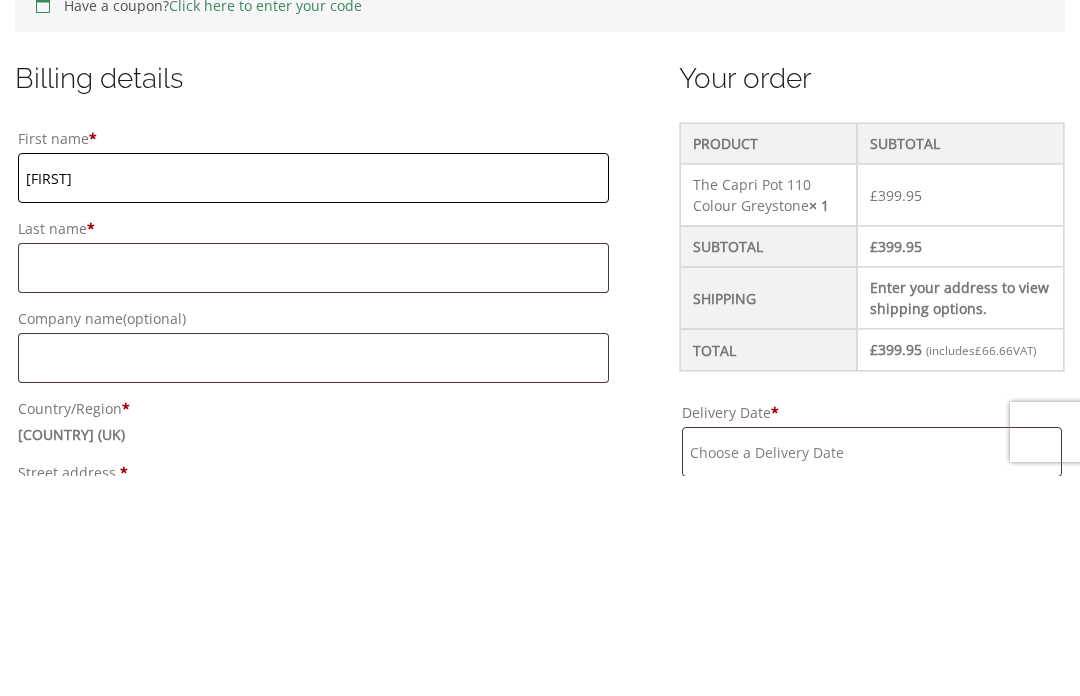 type on "[FIRST]" 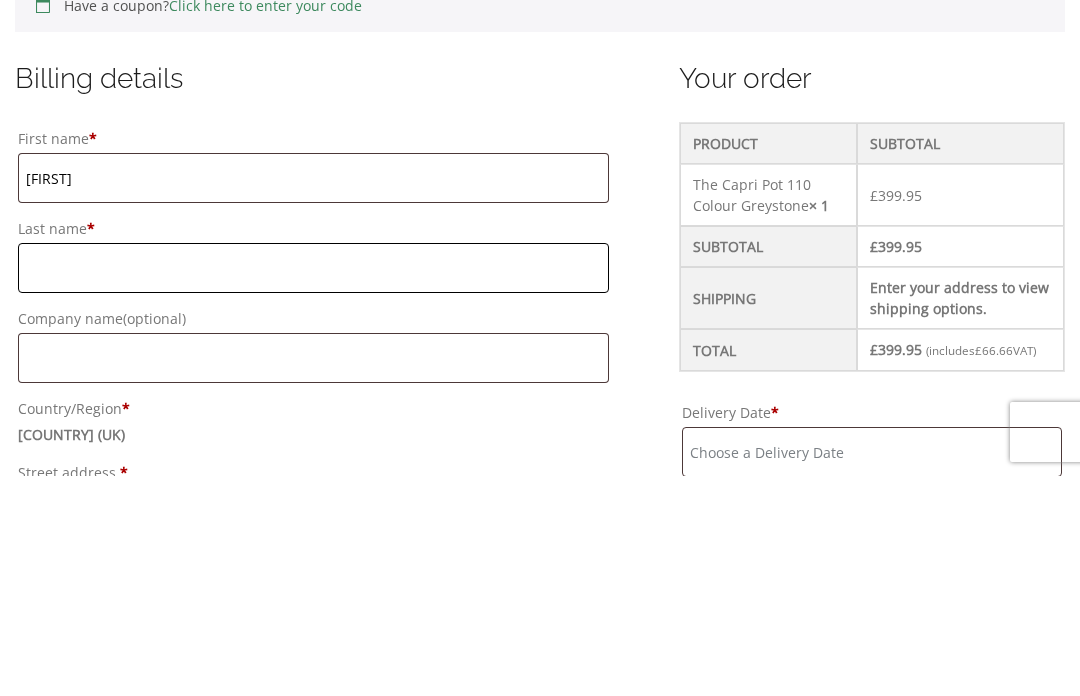 click on "Last name  *" at bounding box center [313, 488] 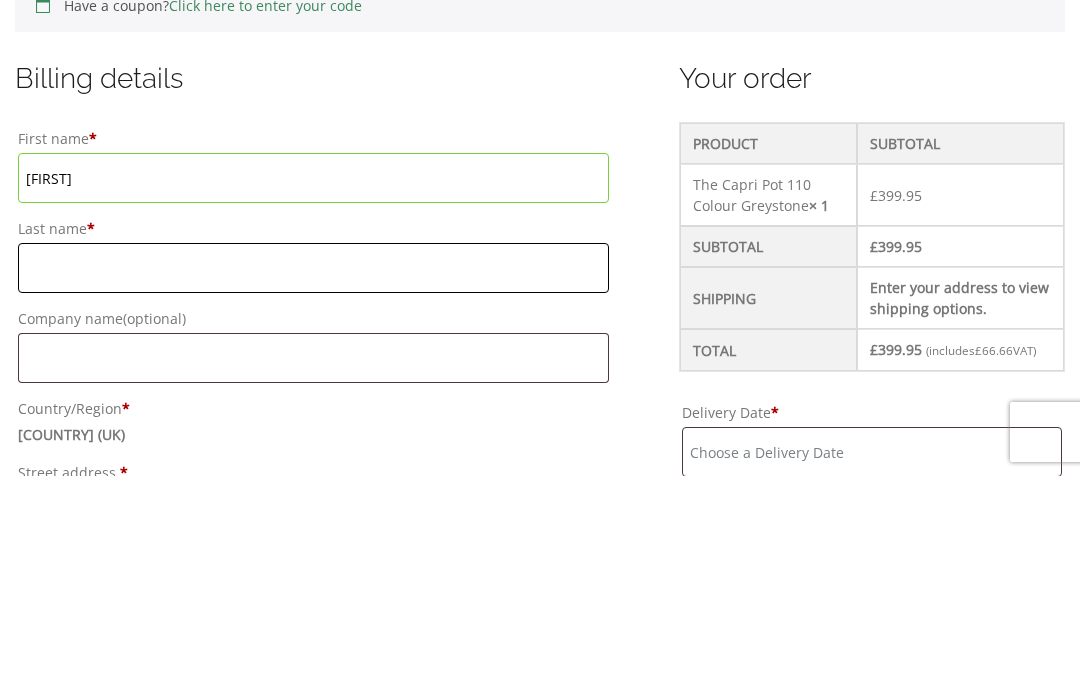 type on "[LAST]" 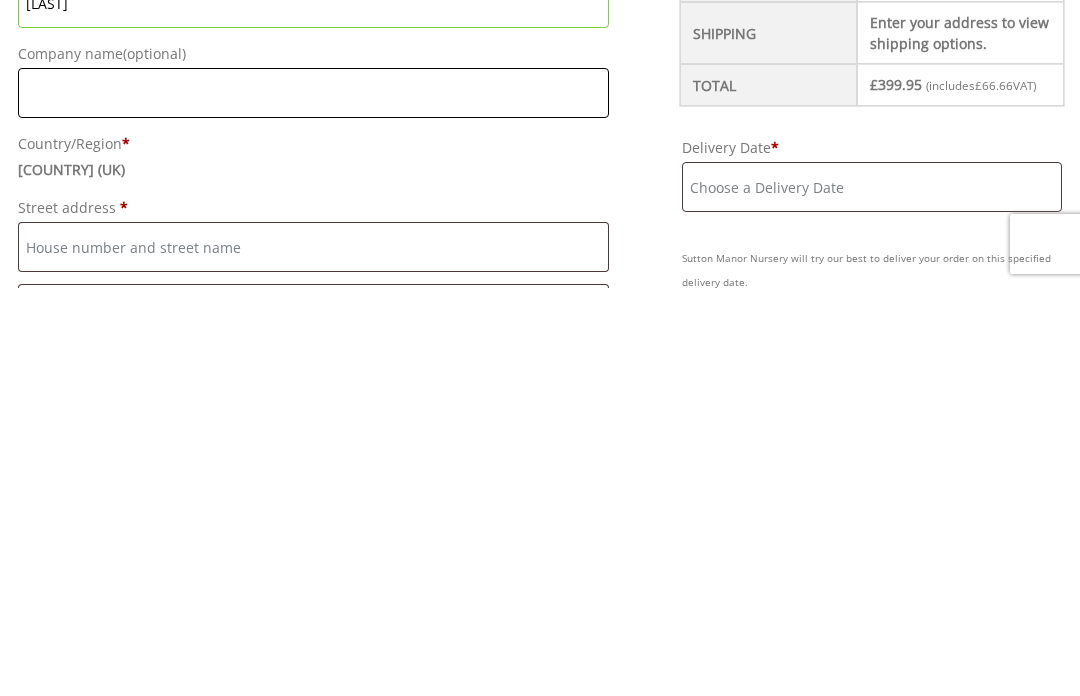 scroll, scrollTop: 481, scrollLeft: 0, axis: vertical 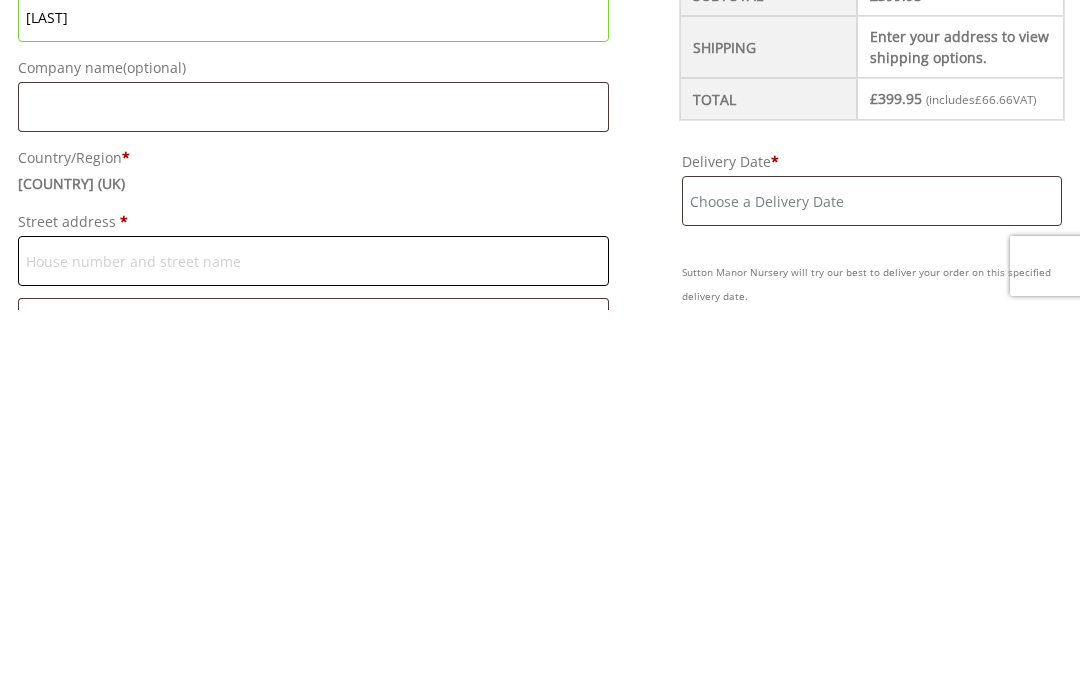 click on "Street address   *" at bounding box center [313, 647] 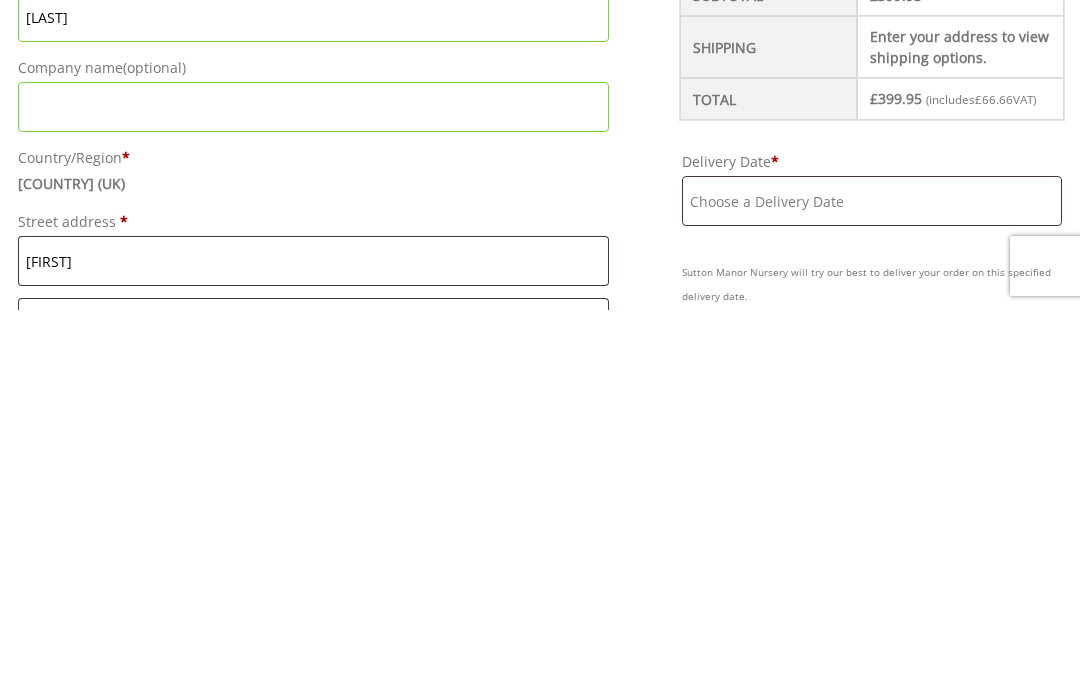 click on "Billing details
First name  * [FIRST] Last name  * [LAST] Company name  (optional) Country/Region  * [COUNTRY] (UK) Street address   * [FIRST] Flat, suite, unit, etc.   (optional) Town / City   * County   (optional) Postcode   * [POSTCODE] Phone  * [PHONE] Email address  * [EMAIL]
Deliver to a different address?
First name  * Last name  * Company name  (optional) Country/Region  * [COUNTRY] (UK) Street address   * Flat, suite, unit, etc.   (optional) Town / City   * County   (optional) Postcode   * [POSTCODE]
Order notes  (optional)" at bounding box center (347, 1150) 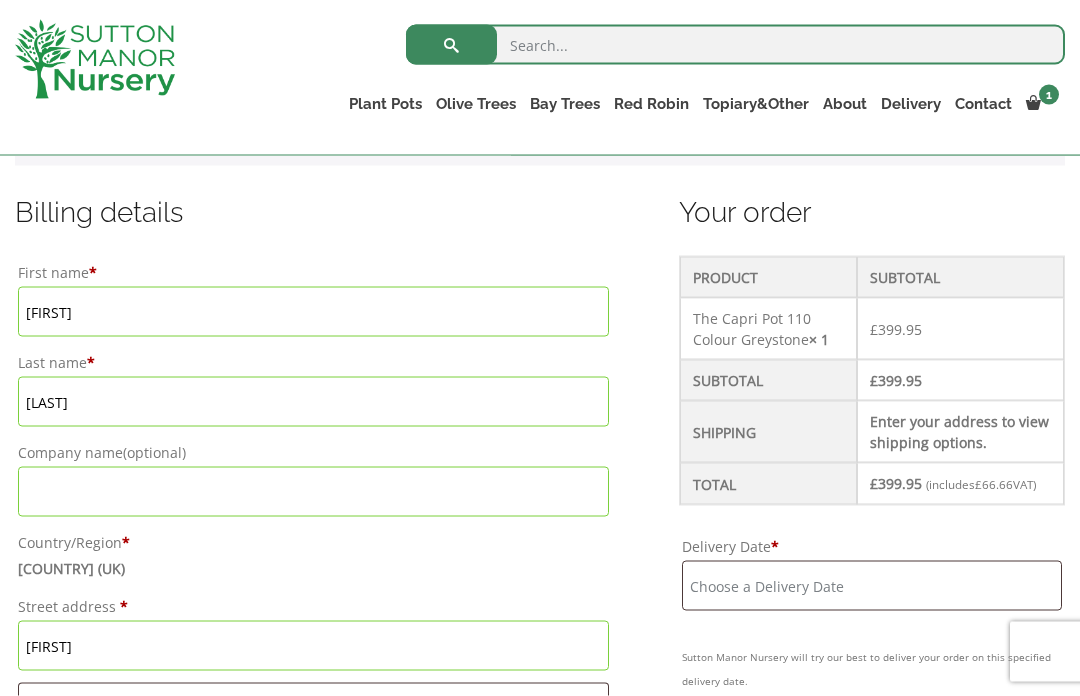 scroll, scrollTop: 486, scrollLeft: 0, axis: vertical 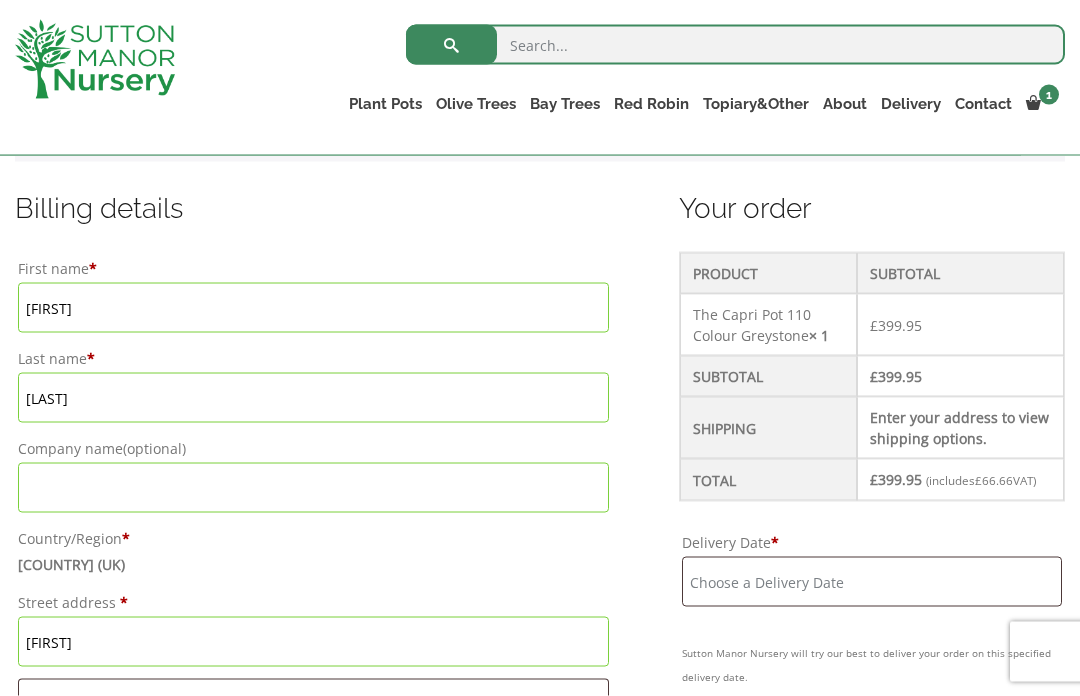 click on "[FIRST]" at bounding box center [313, 642] 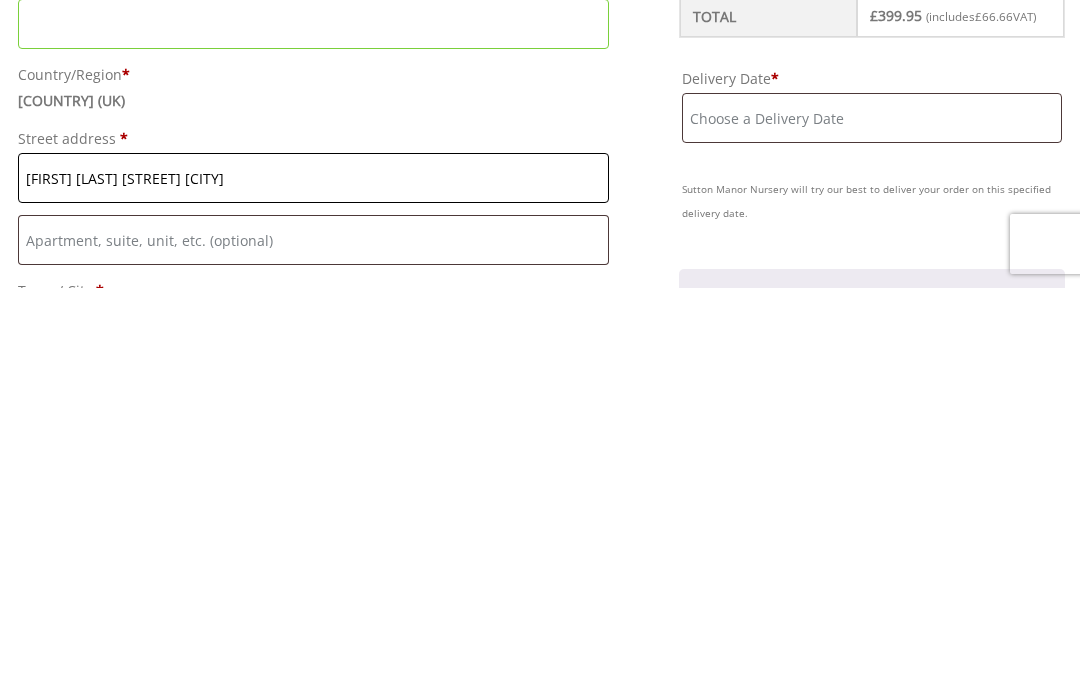 type on "[FIRST] [LAST] [STREET] [CITY]" 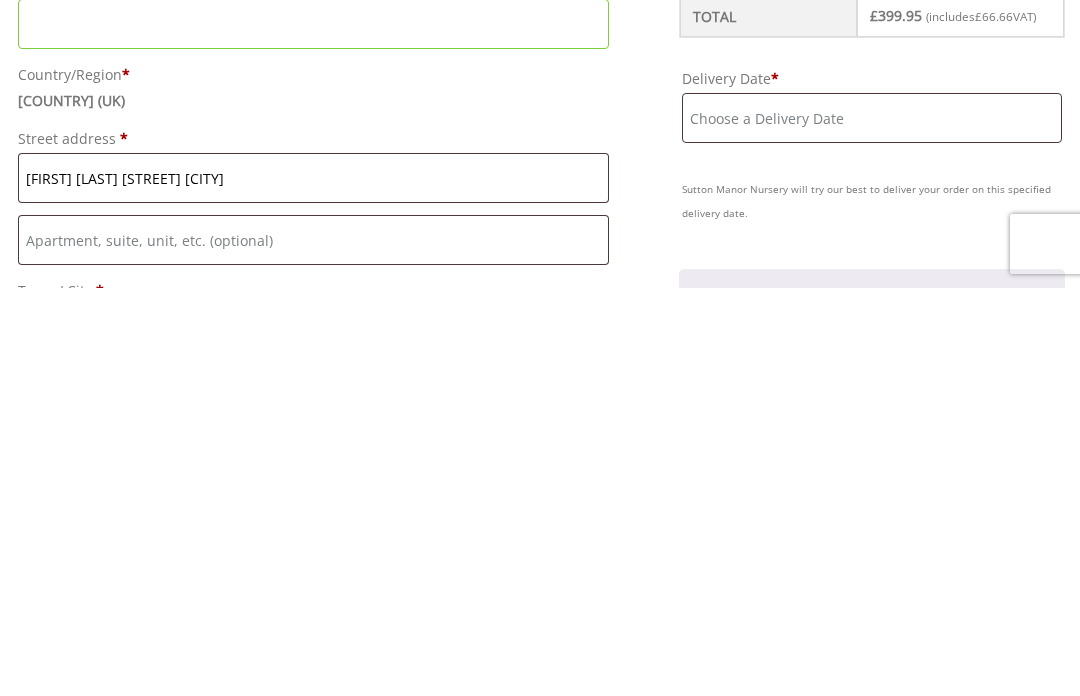 click on "Town / City   *" at bounding box center [313, 738] 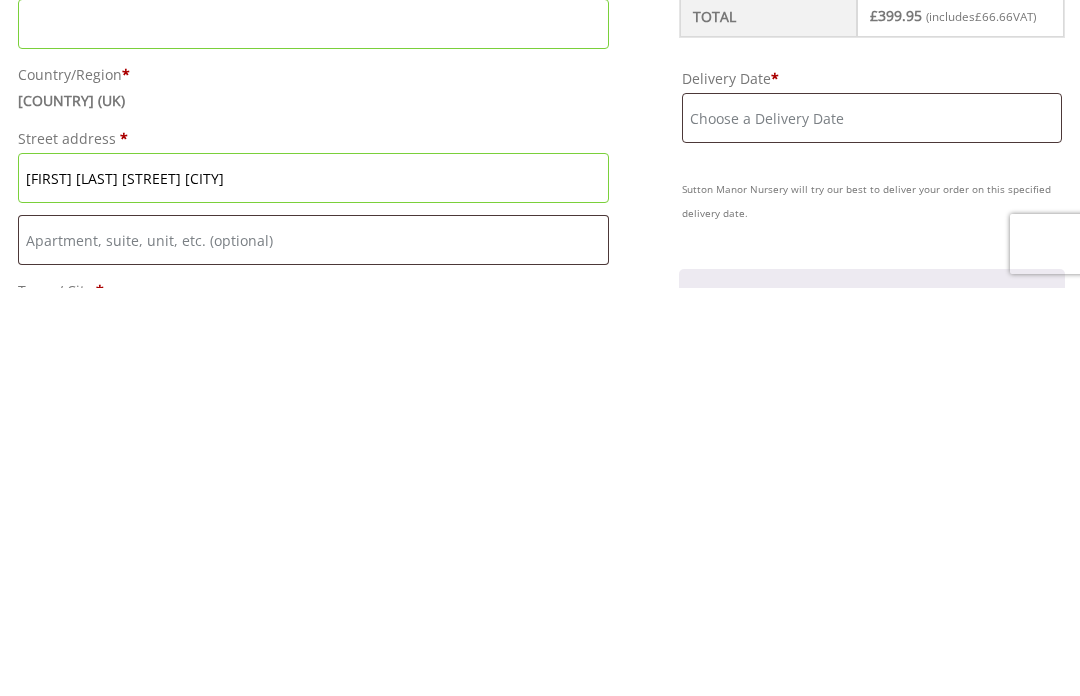 scroll, scrollTop: 694, scrollLeft: 0, axis: vertical 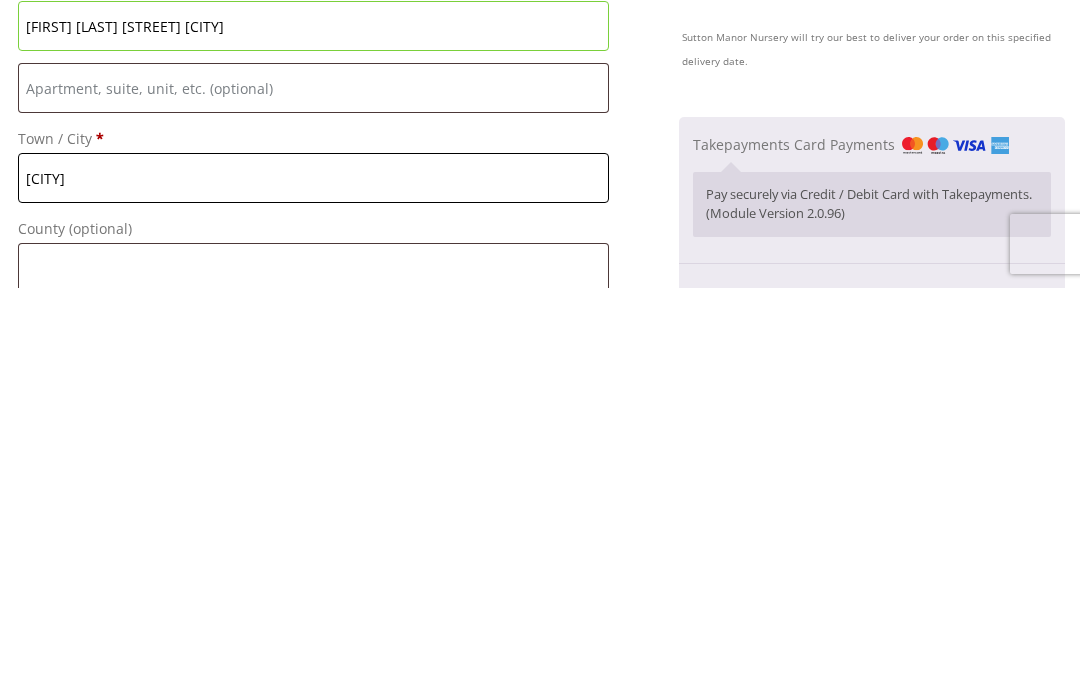 type on "[CITY]" 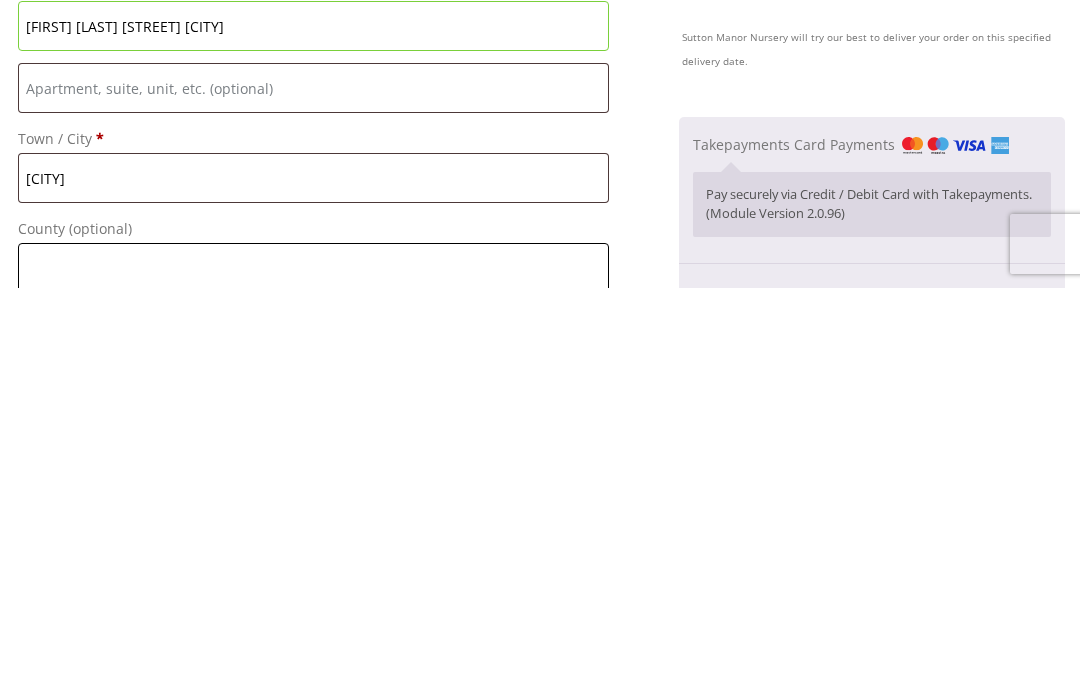 click on "County   (optional)" at bounding box center (313, 676) 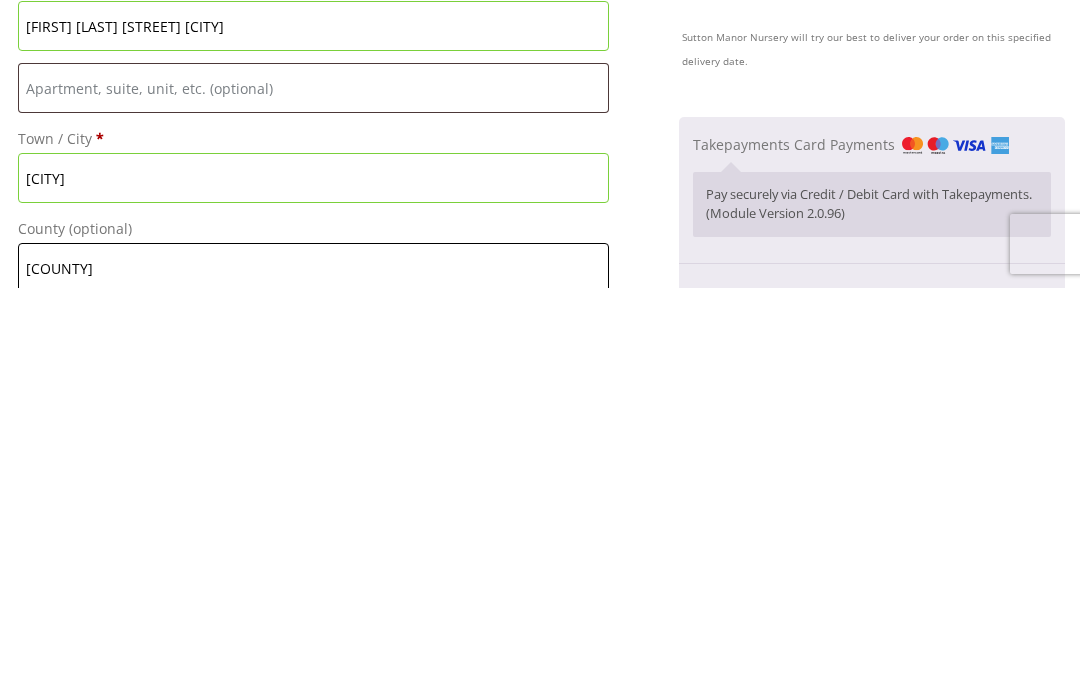 type on "[COUNTY]" 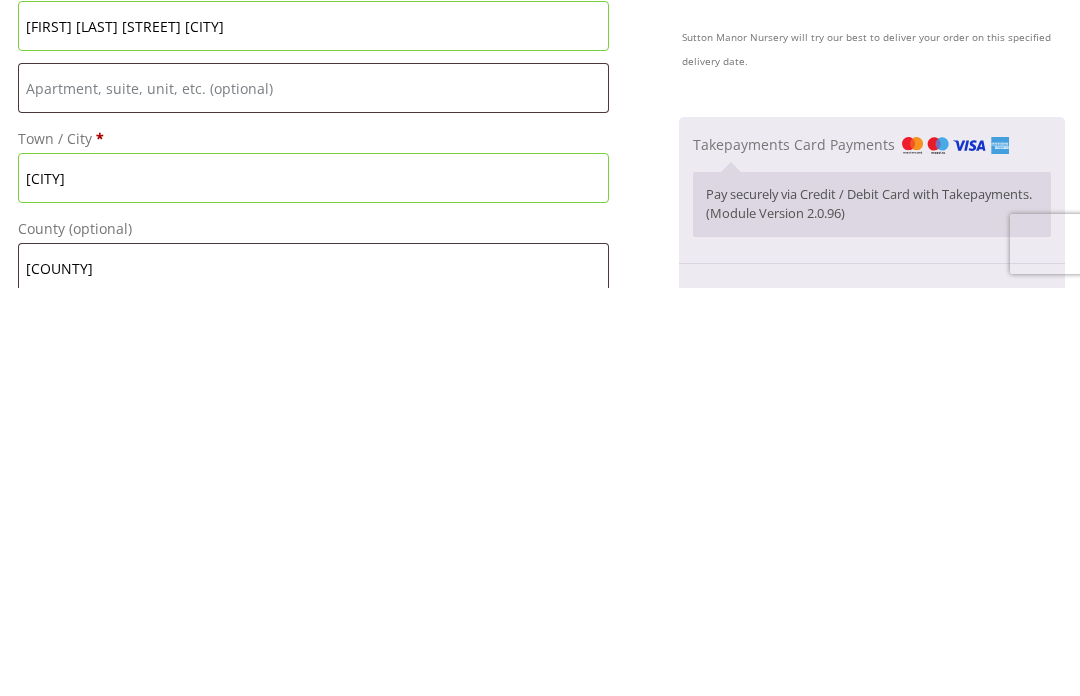 click on "Postcode   *" at bounding box center [313, 727] 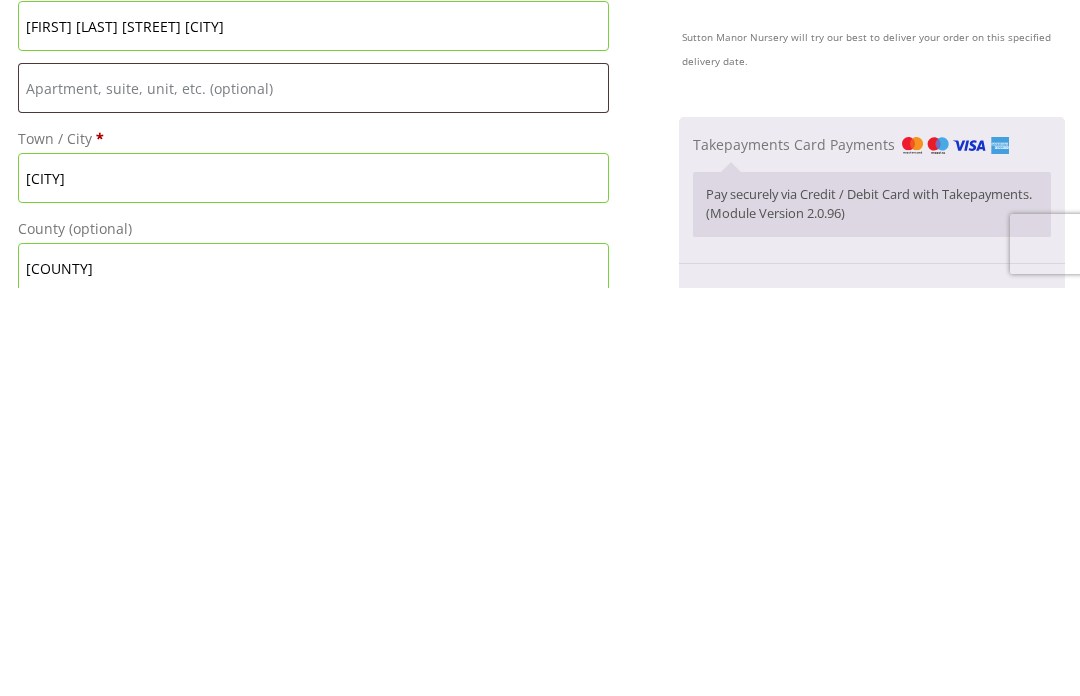 scroll, scrollTop: 874, scrollLeft: 0, axis: vertical 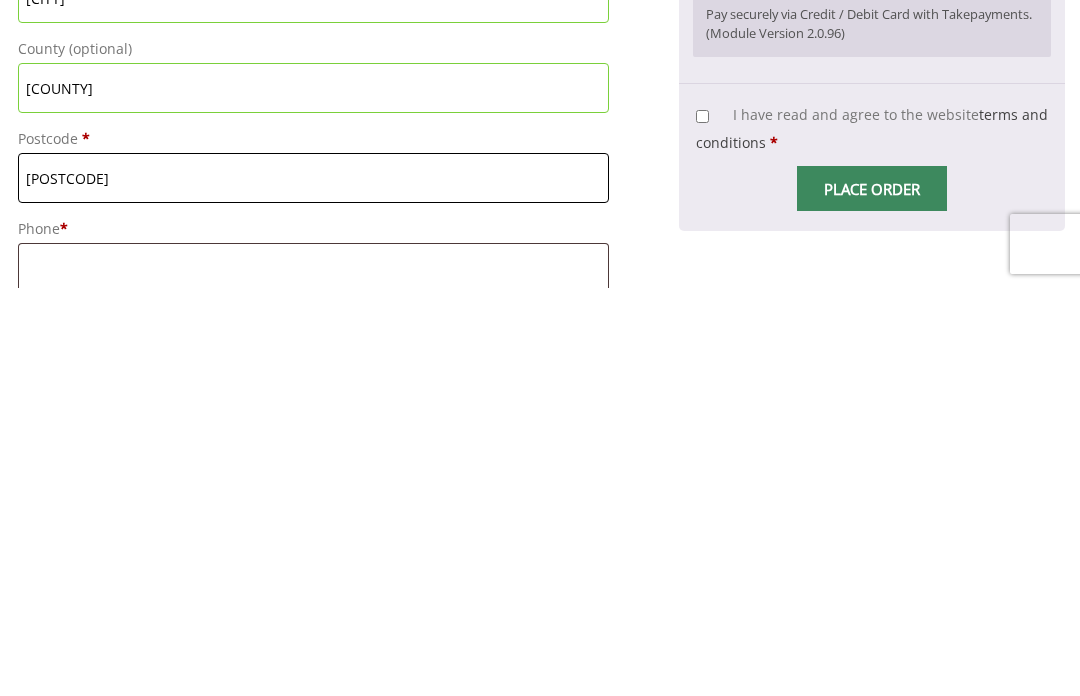 type on "[POSTCODE]" 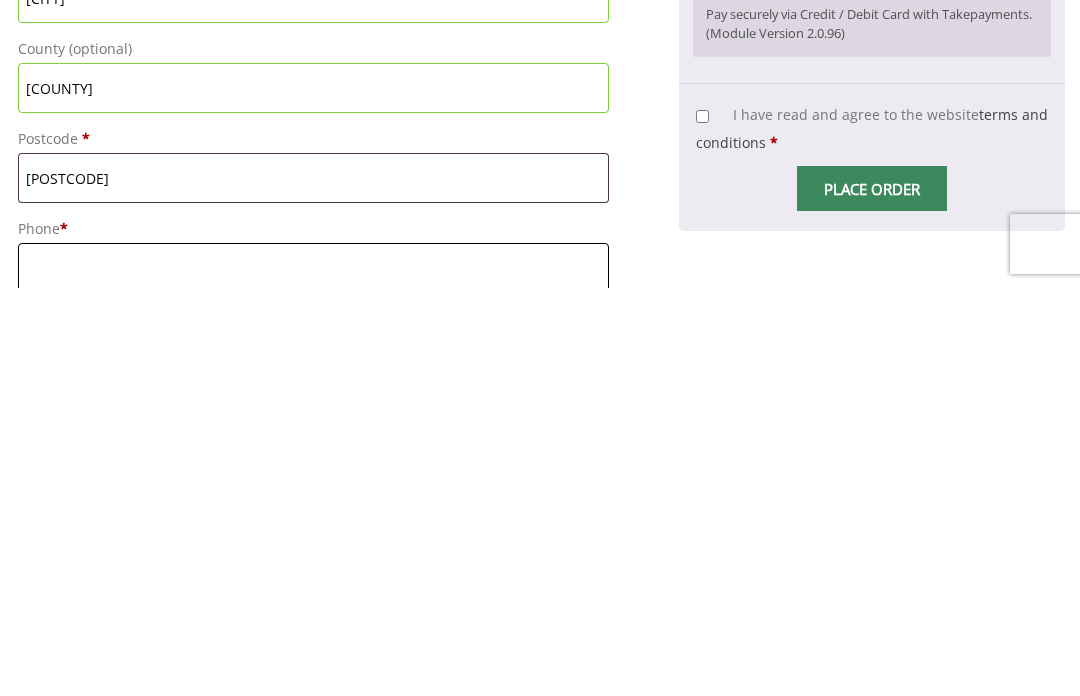 click on "Phone  *" at bounding box center [313, 676] 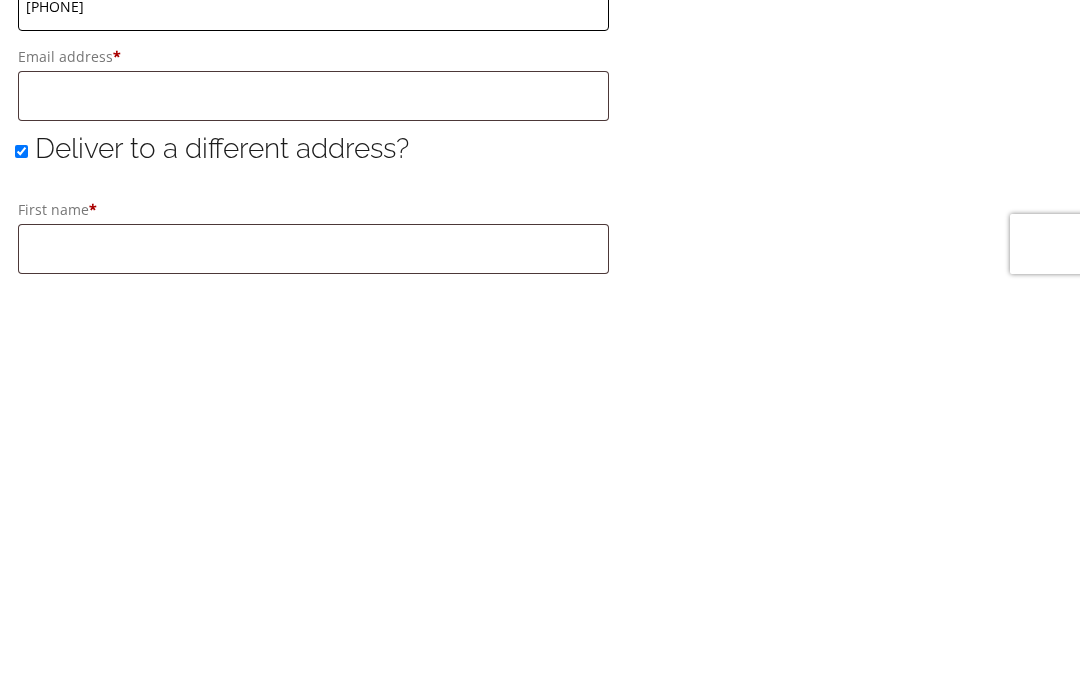 scroll, scrollTop: 1136, scrollLeft: 0, axis: vertical 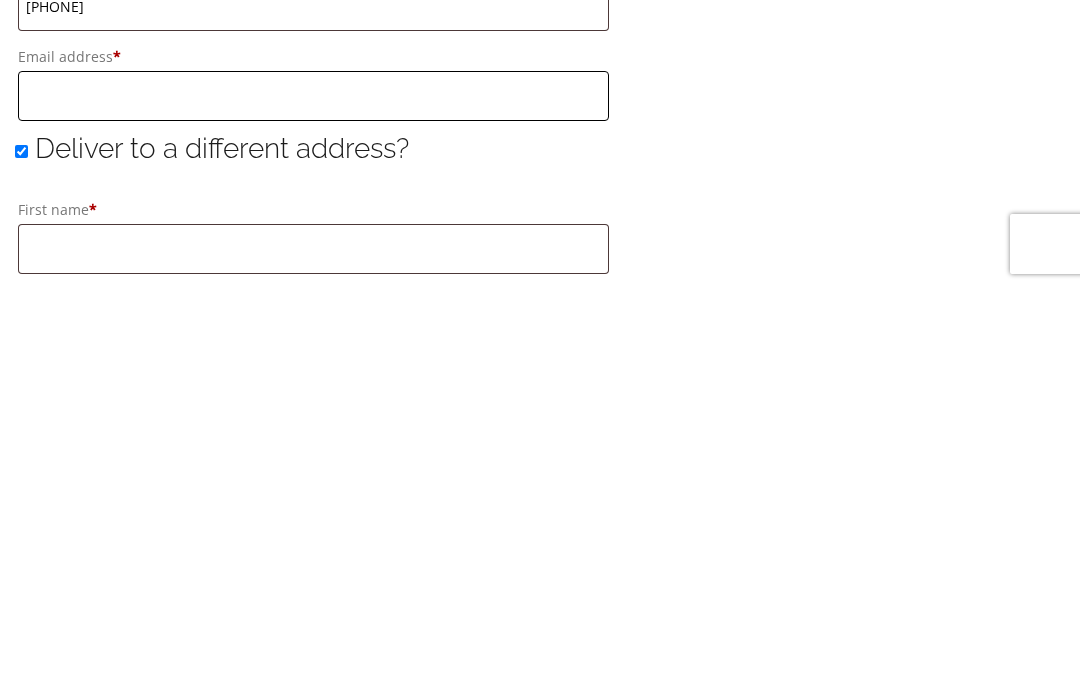 click on "Email address  *" at bounding box center [313, 504] 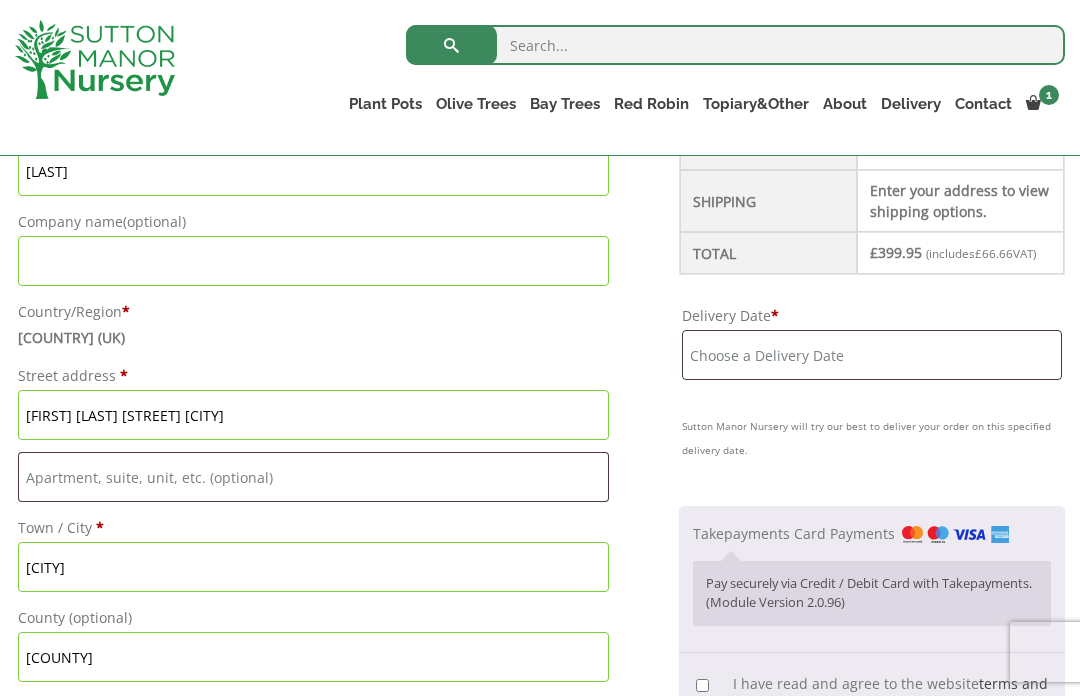 scroll, scrollTop: 712, scrollLeft: 0, axis: vertical 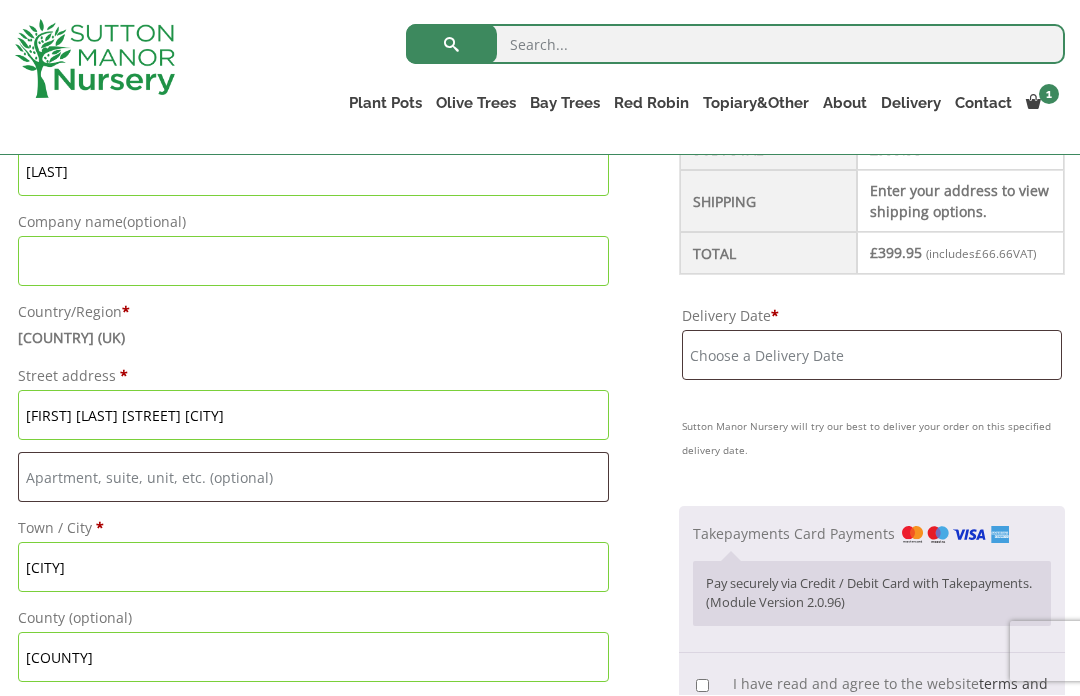 type on "[EMAIL]" 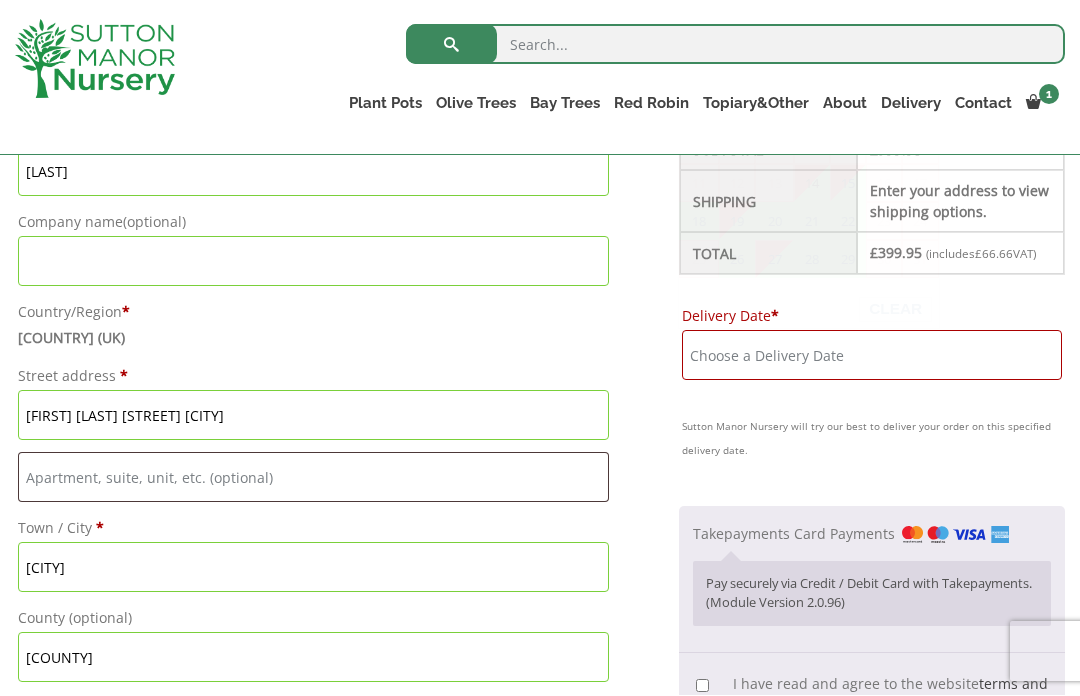 scroll, scrollTop: 713, scrollLeft: 0, axis: vertical 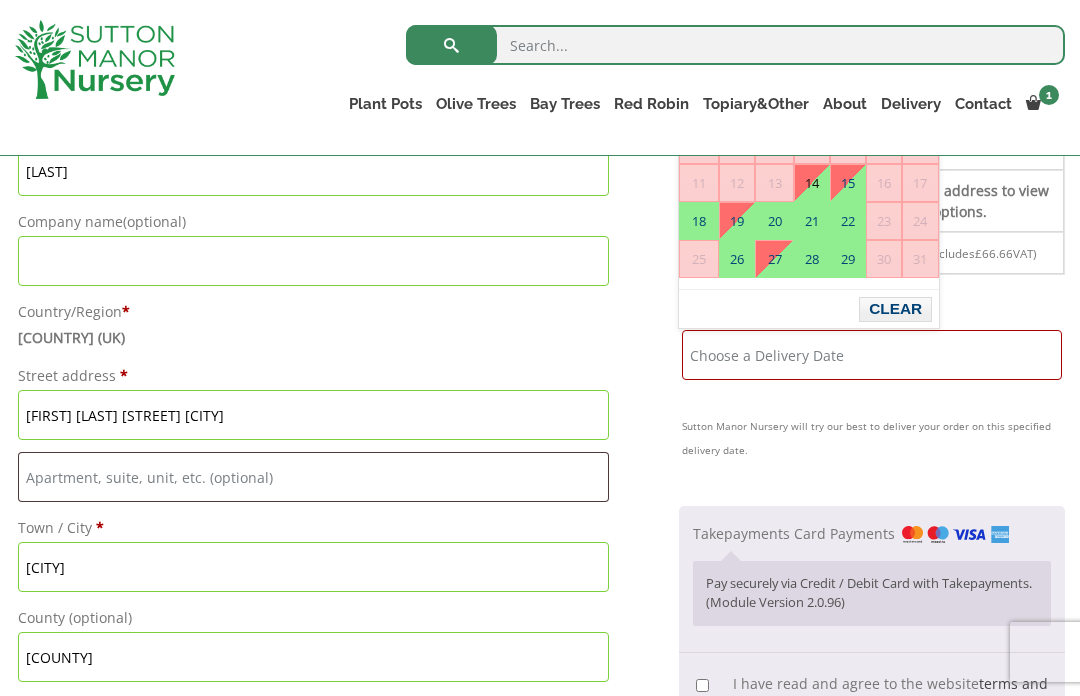 click on "20" at bounding box center (774, 221) 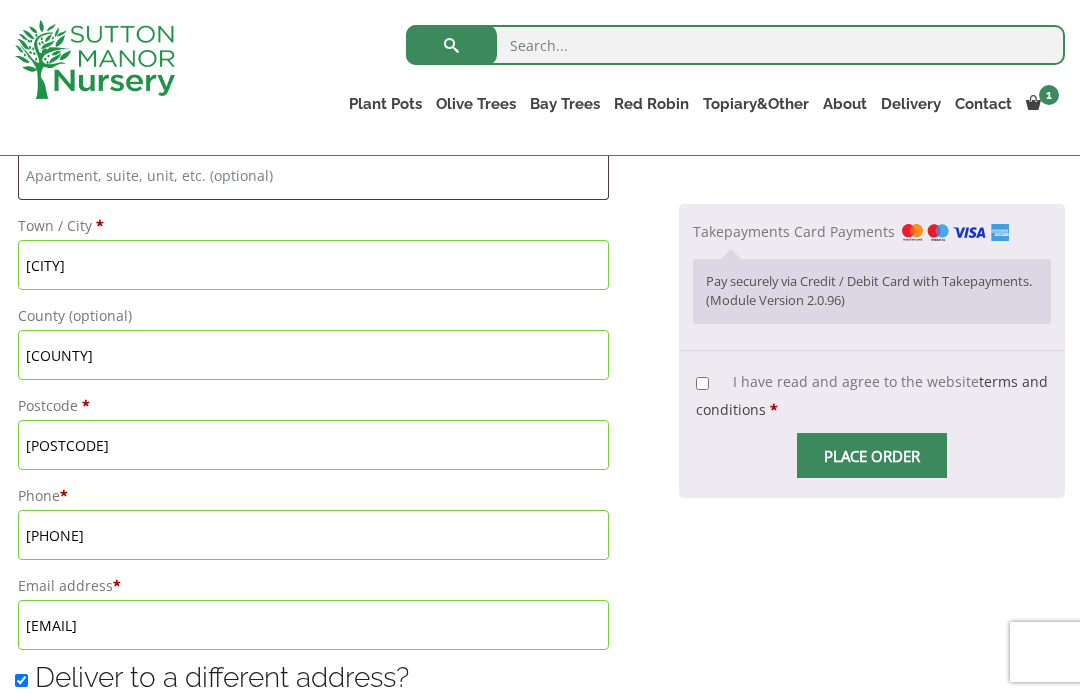 scroll, scrollTop: 1014, scrollLeft: 0, axis: vertical 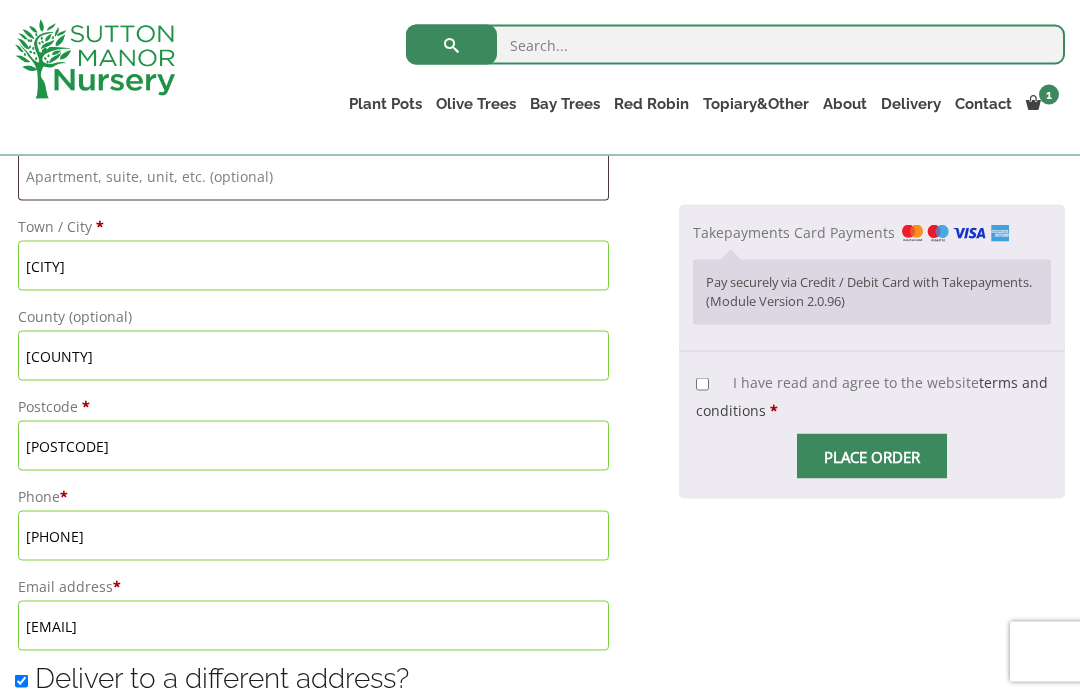 click on "I have read and agree to the website  terms and conditions   *" at bounding box center (702, 384) 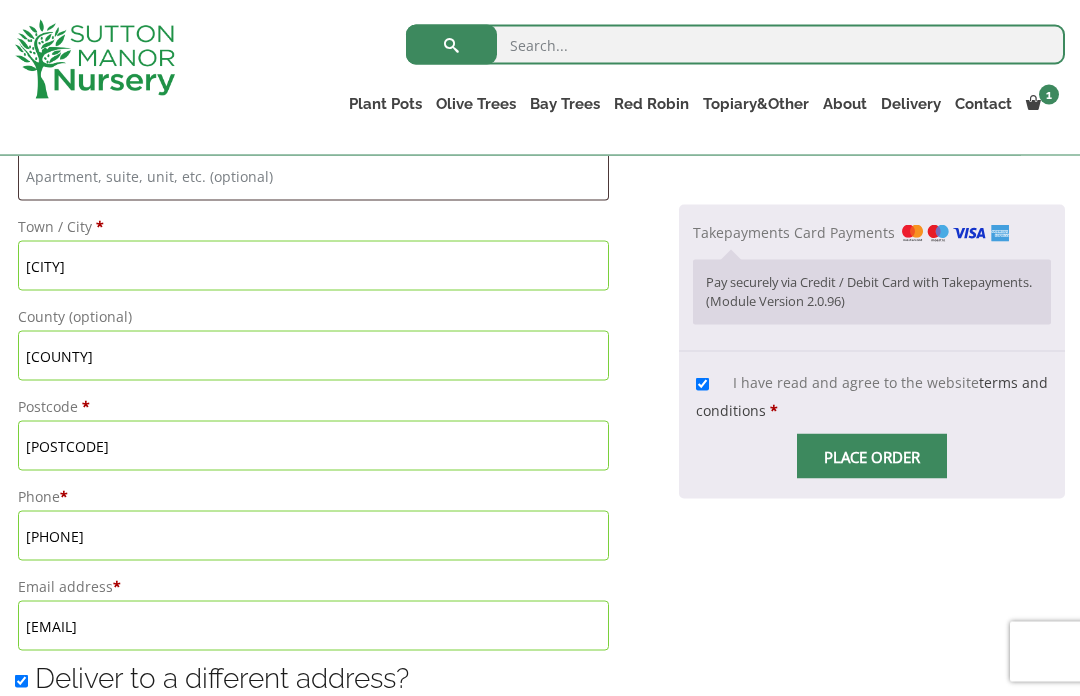click on "Place order" at bounding box center (872, 456) 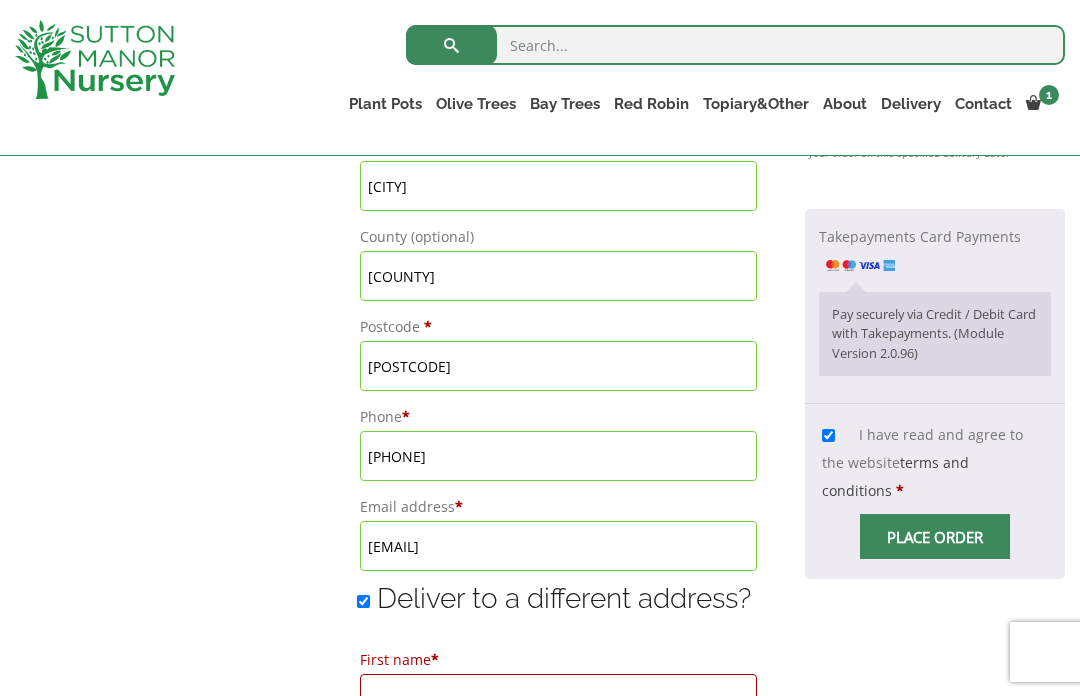 scroll, scrollTop: 1093, scrollLeft: 0, axis: vertical 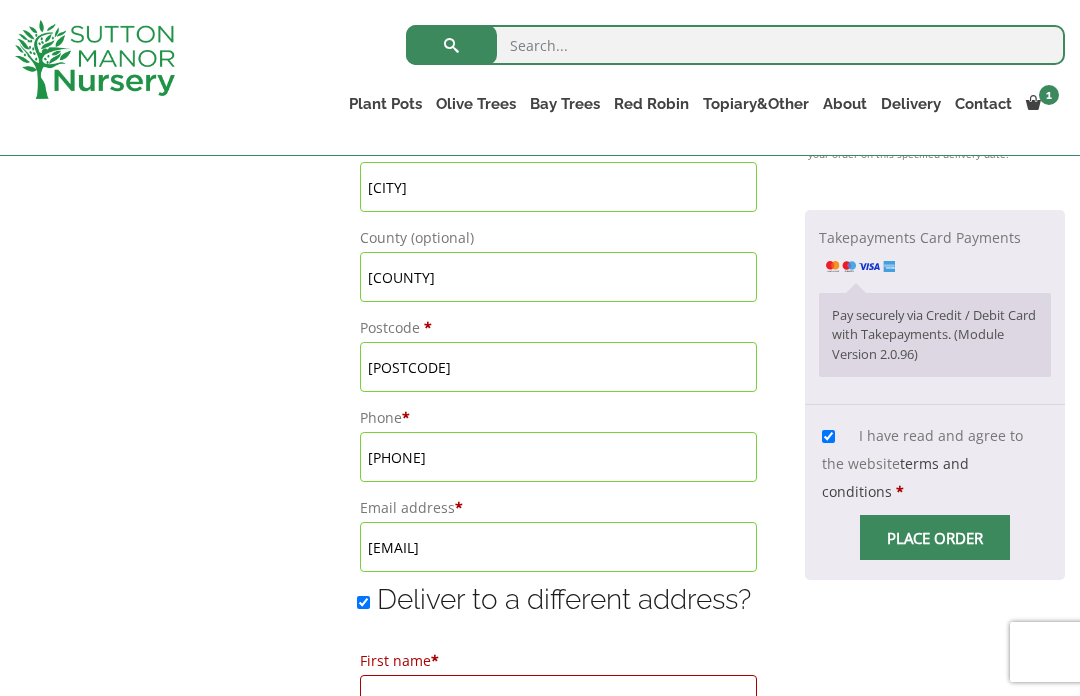 click on "Place order" at bounding box center [935, 537] 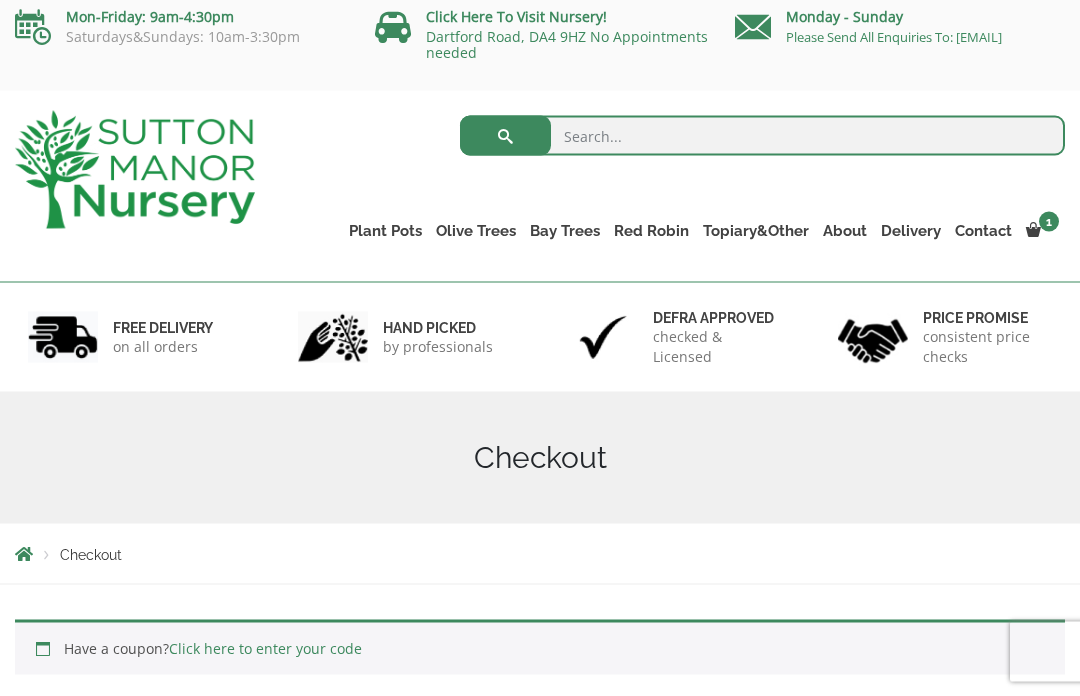 scroll, scrollTop: 0, scrollLeft: 0, axis: both 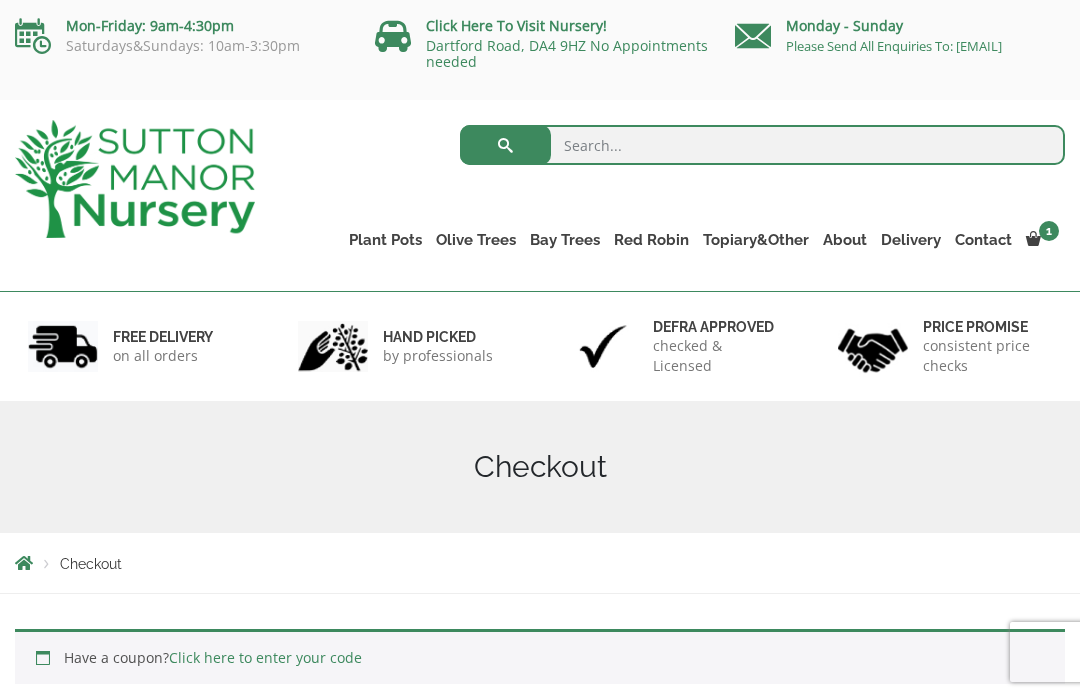 click on "Checkout" at bounding box center (540, 467) 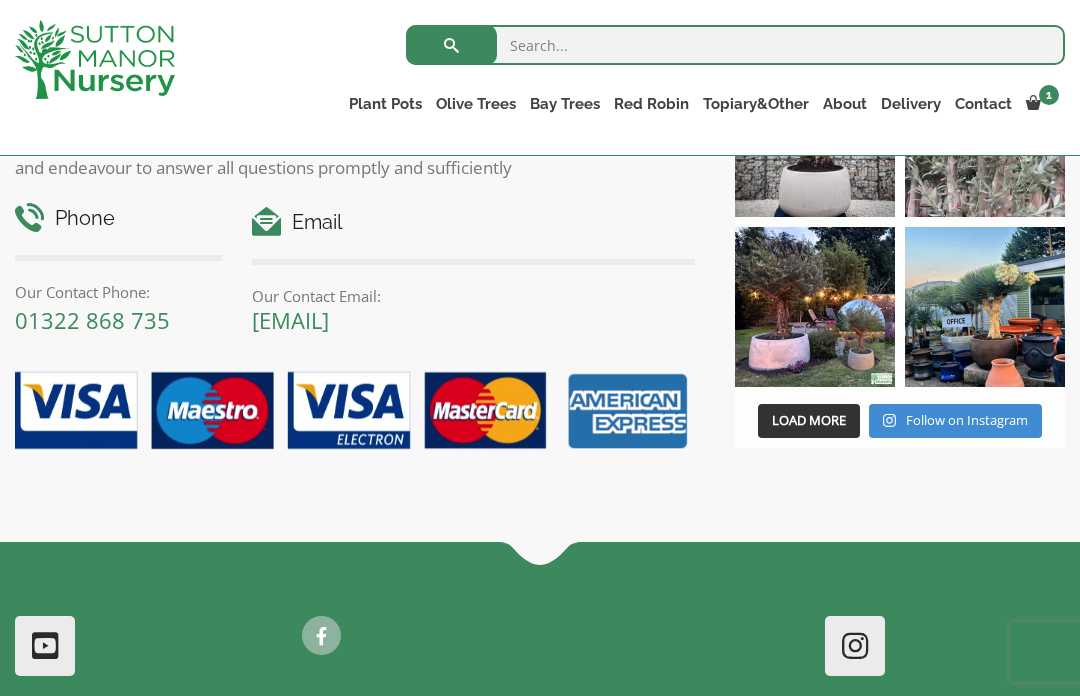 scroll, scrollTop: 2819, scrollLeft: 0, axis: vertical 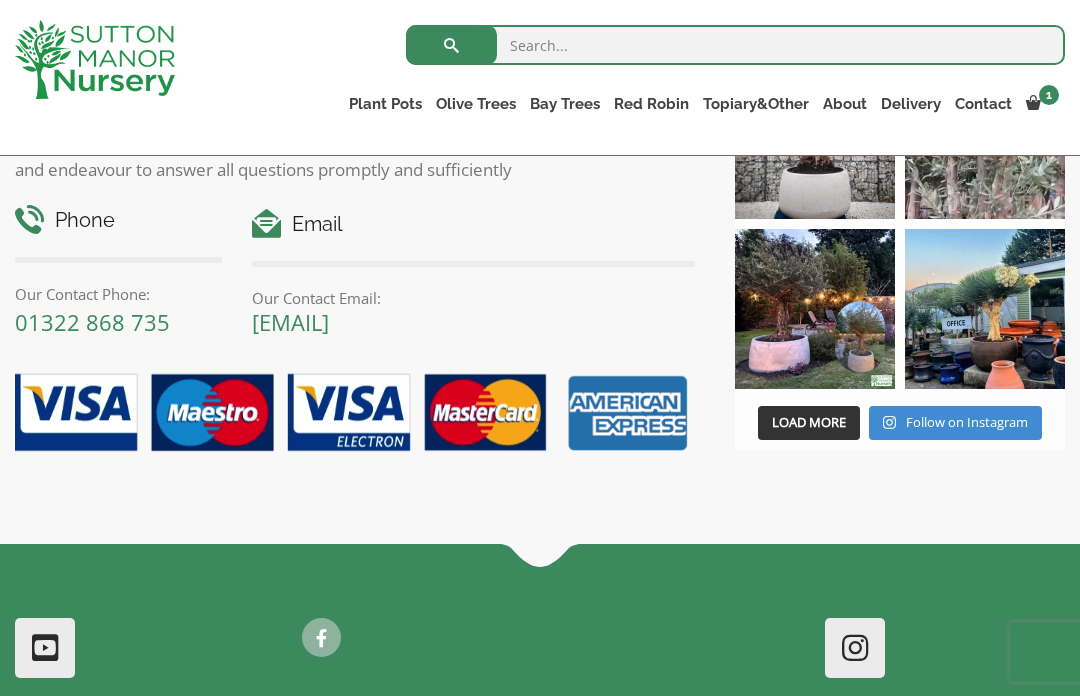 click on "Contact  Sutton Manor Nursery Sutton Manor Nursery aim to make all customers feel at ease when buying from us.
Our friendly and knowledgable staff are here to help with any questions you may have and endeavour to answer all questions promptly and sufficiently
Phone
Our Contact Phone: [PHONE]
Email
Our Contact Email: [EMAIL]
suttonmanornursery_
🇬🇧 The UK's Leading Suppliers Of Plants & Pots
Visitors welcome Mon-Fri:9-4:30pm Sat:9-3:30 Sundays-10-3:30
✨⇩ 𝔽𝕣𝕖𝕖 𝕌𝕂 𝔻𝕖𝕝𝕚𝕧𝕖𝕣𝕪 𝕆𝕟𝕝𝕚𝕟𝕖 ⇩✨
Check out this beauty we potted at our nursery tod
New arrivals Monday morning of beautiful olive tre" at bounding box center [540, 248] 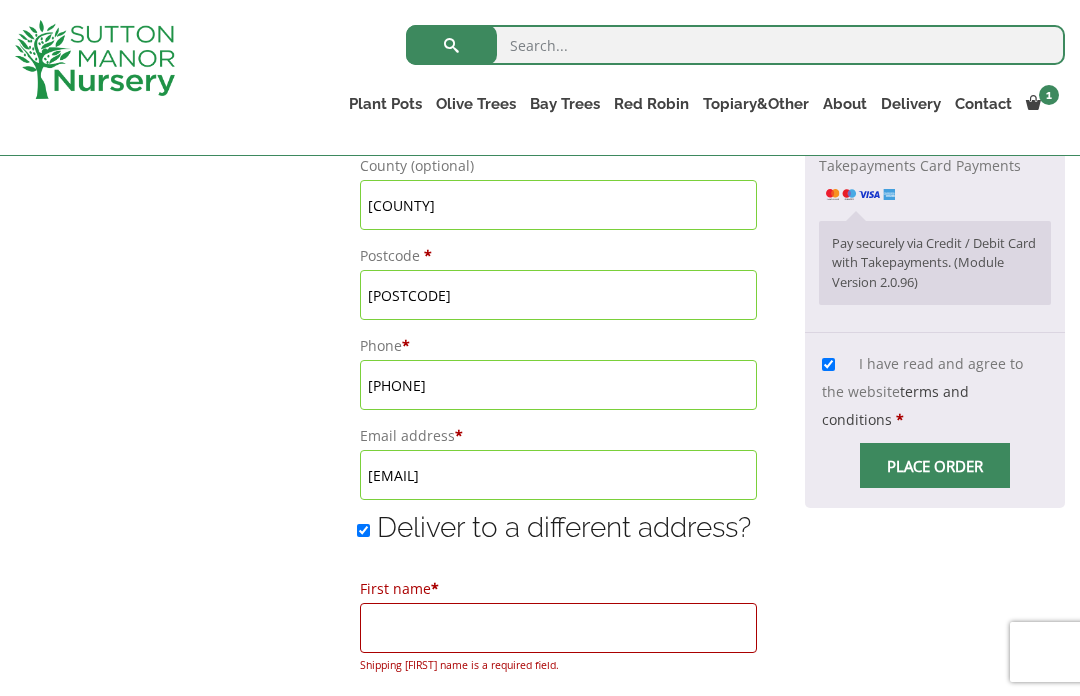 scroll, scrollTop: 1147, scrollLeft: 0, axis: vertical 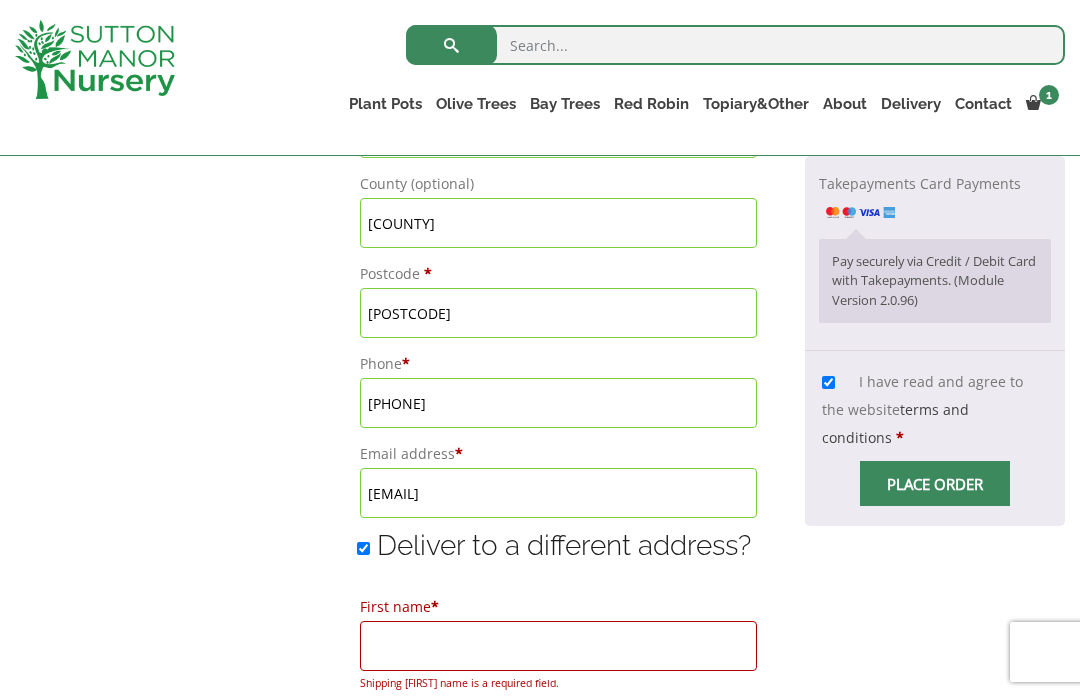 click on "Deliver to a different address?" at bounding box center [564, 545] 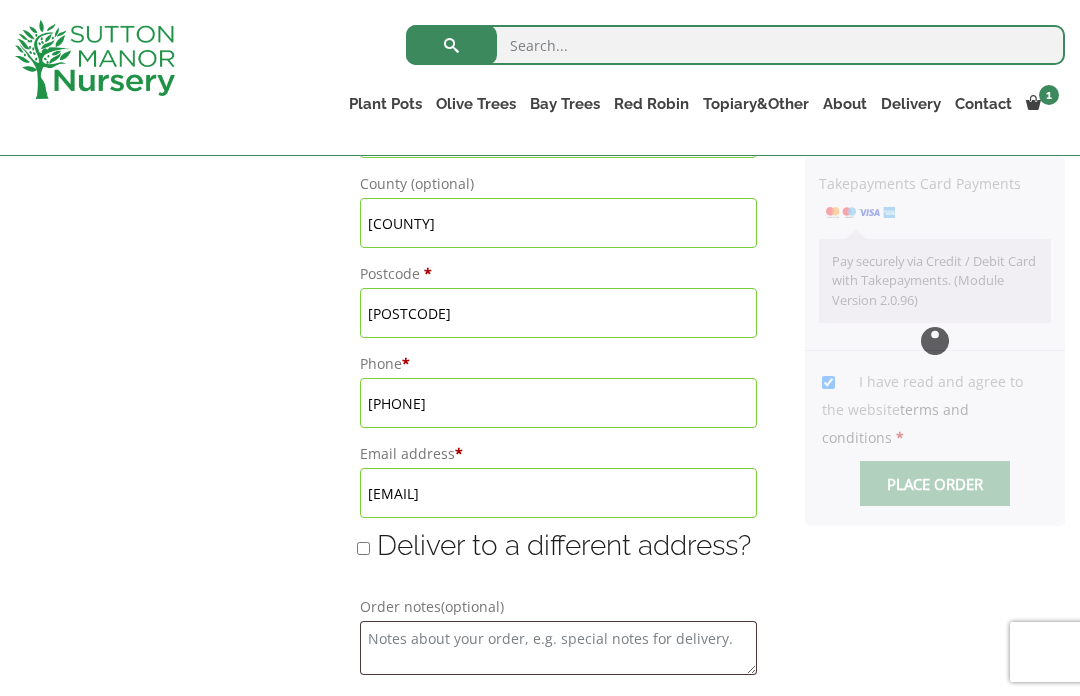 type on "[DATE]" 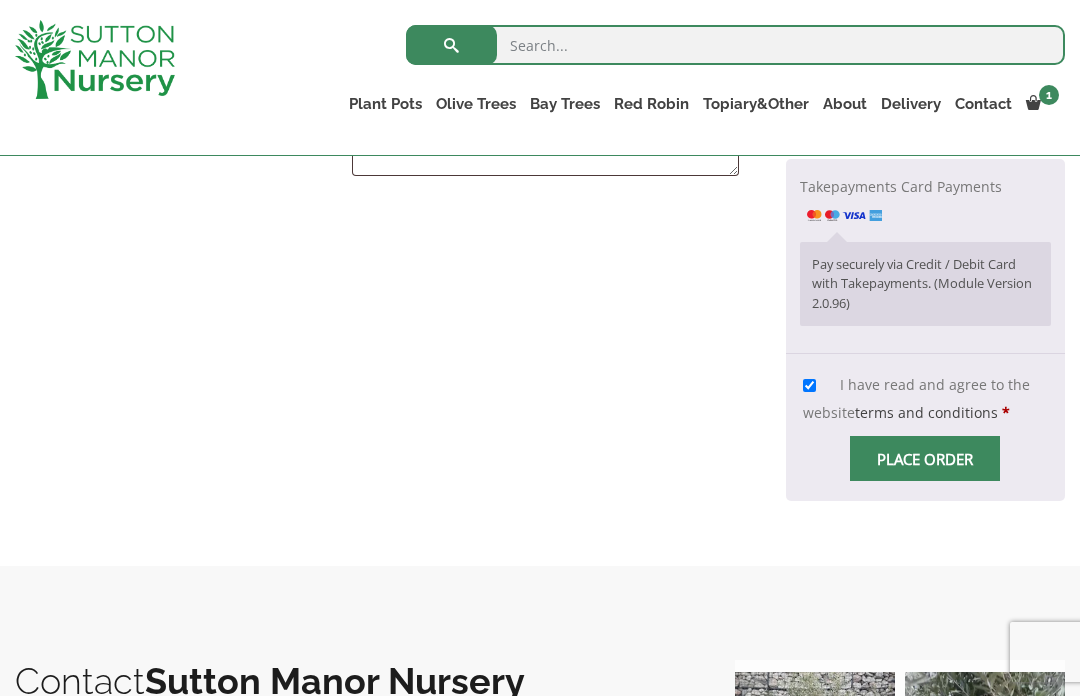 scroll, scrollTop: 1672, scrollLeft: 0, axis: vertical 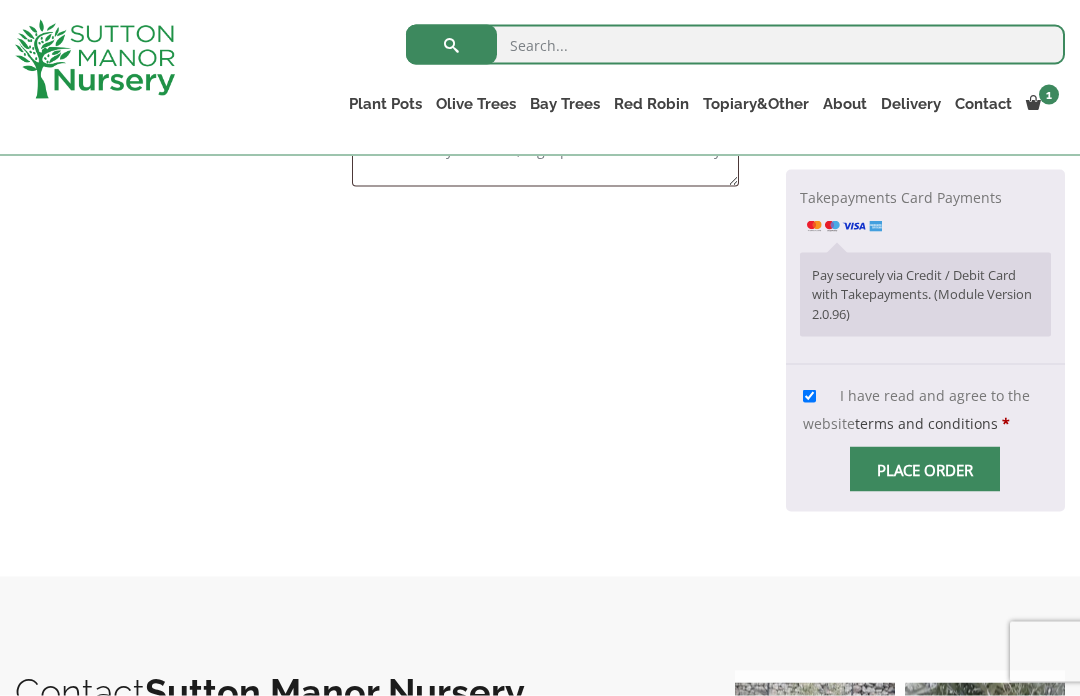 click on "Place order" at bounding box center [925, 469] 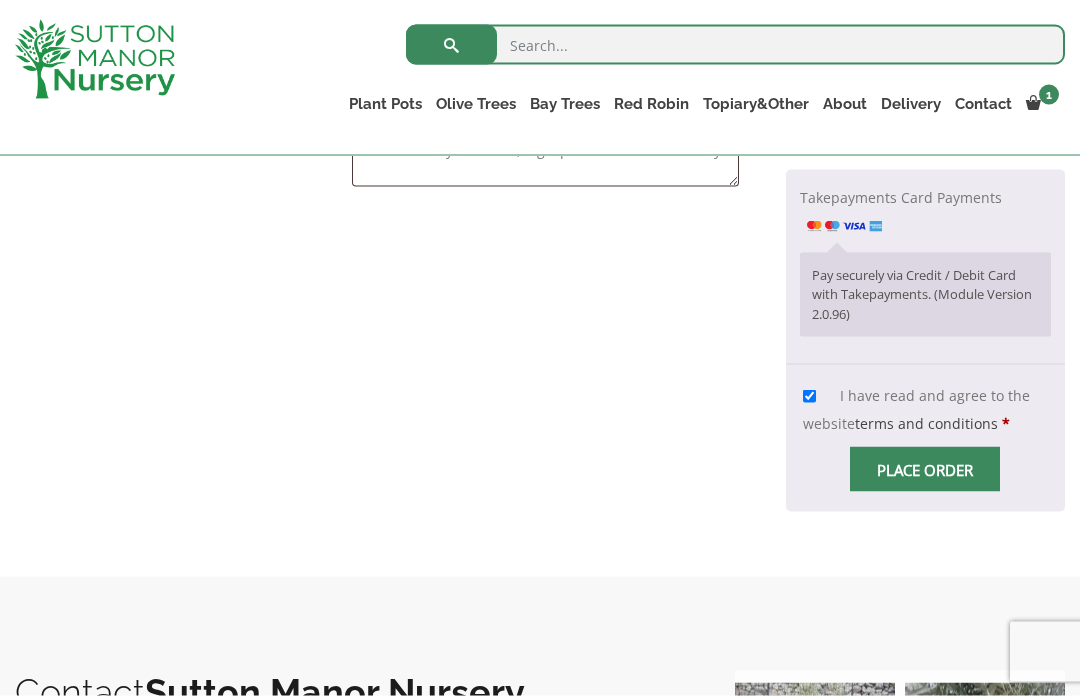 scroll, scrollTop: 1673, scrollLeft: 0, axis: vertical 